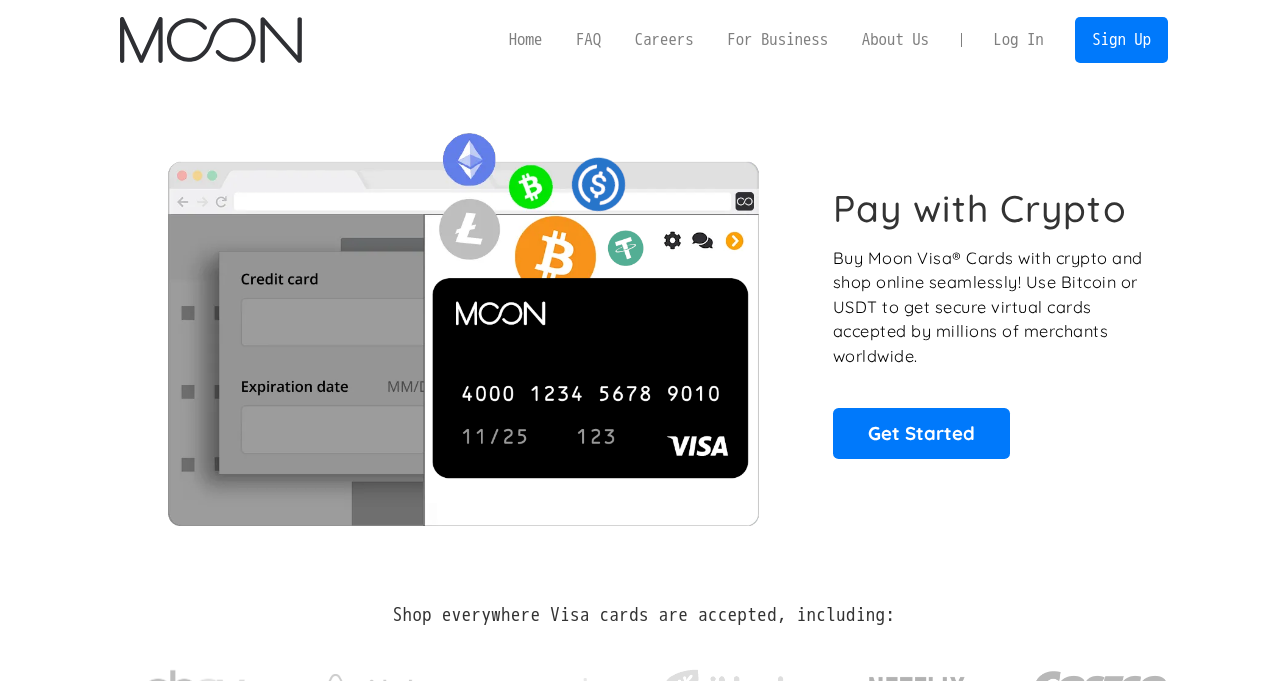 scroll, scrollTop: 0, scrollLeft: 0, axis: both 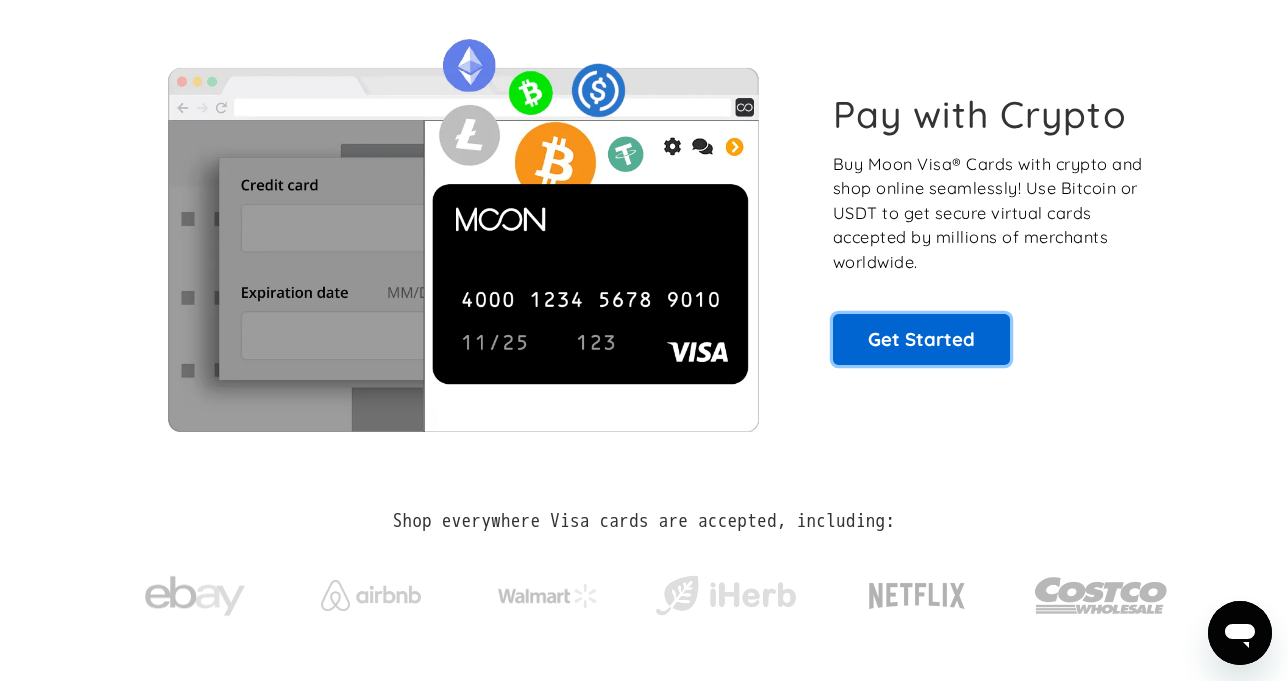 click on "Get Started" at bounding box center (921, 339) 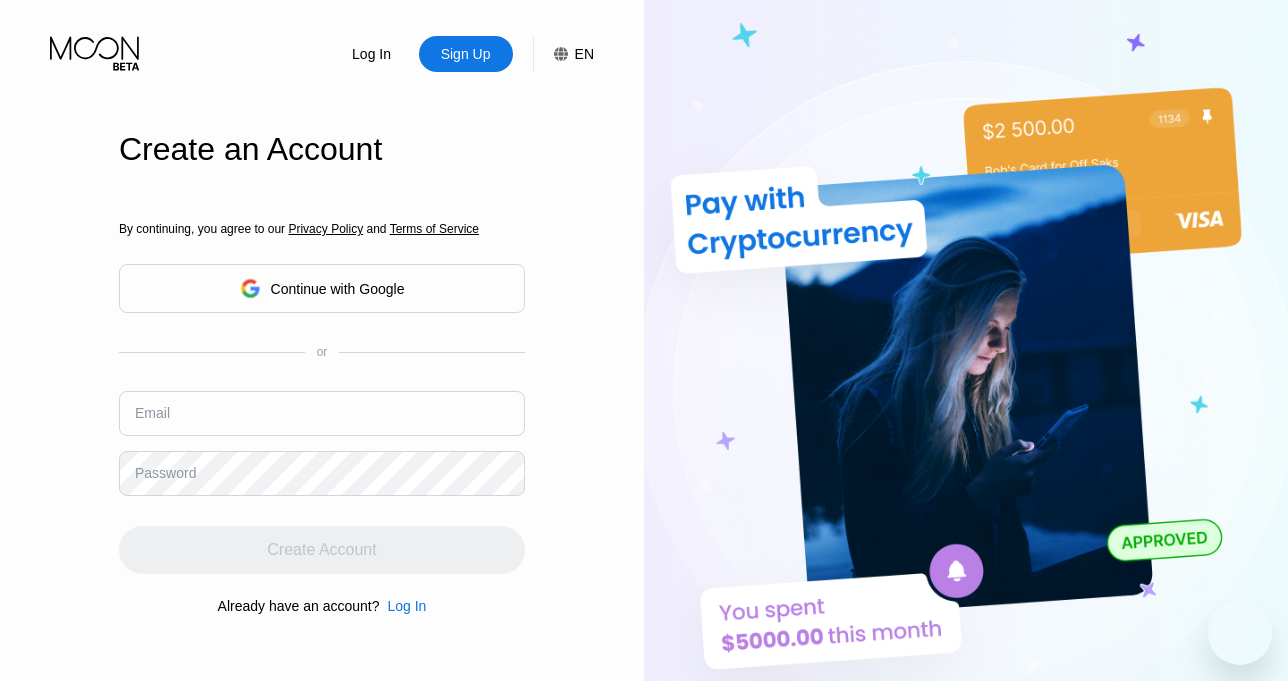 scroll, scrollTop: 0, scrollLeft: 0, axis: both 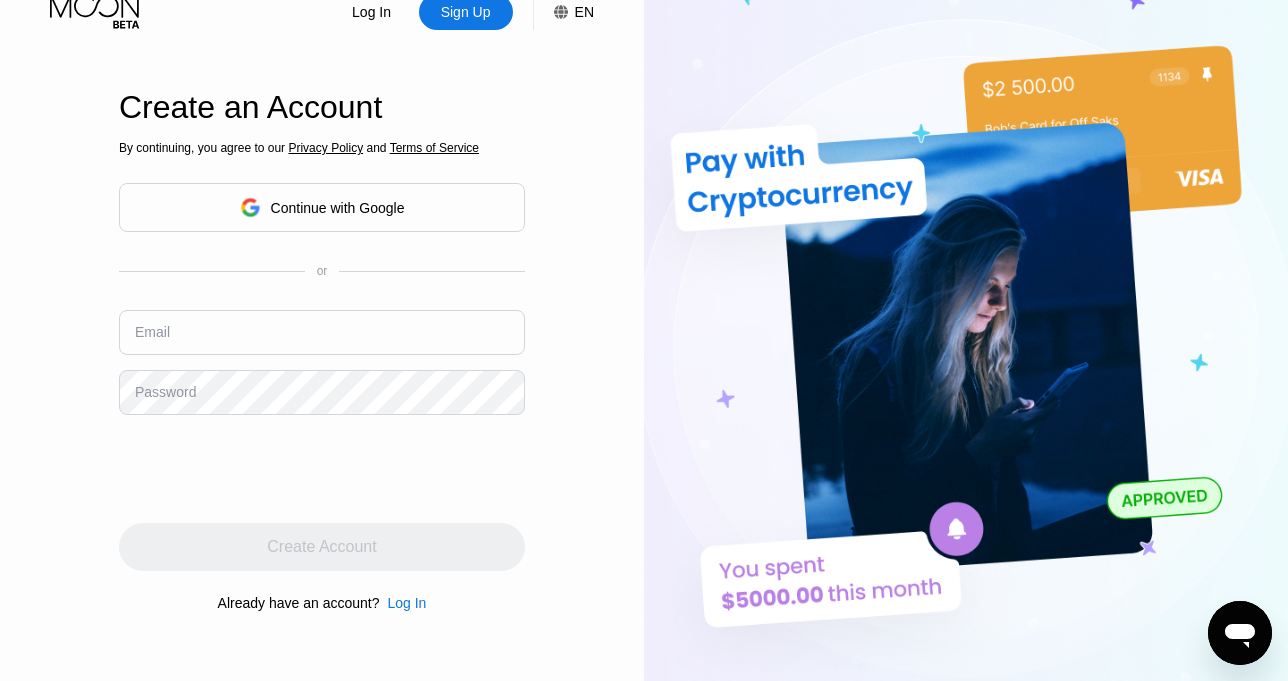 click at bounding box center (322, 332) 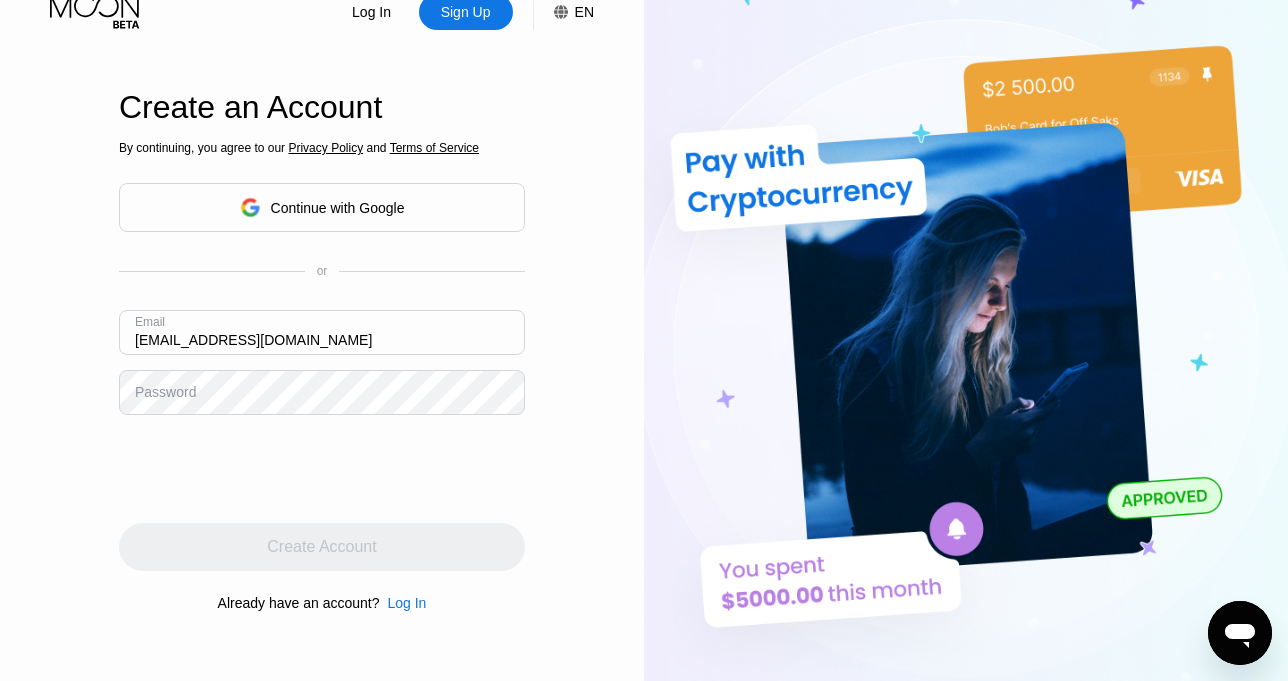 type on "[EMAIL_ADDRESS][DOMAIN_NAME]" 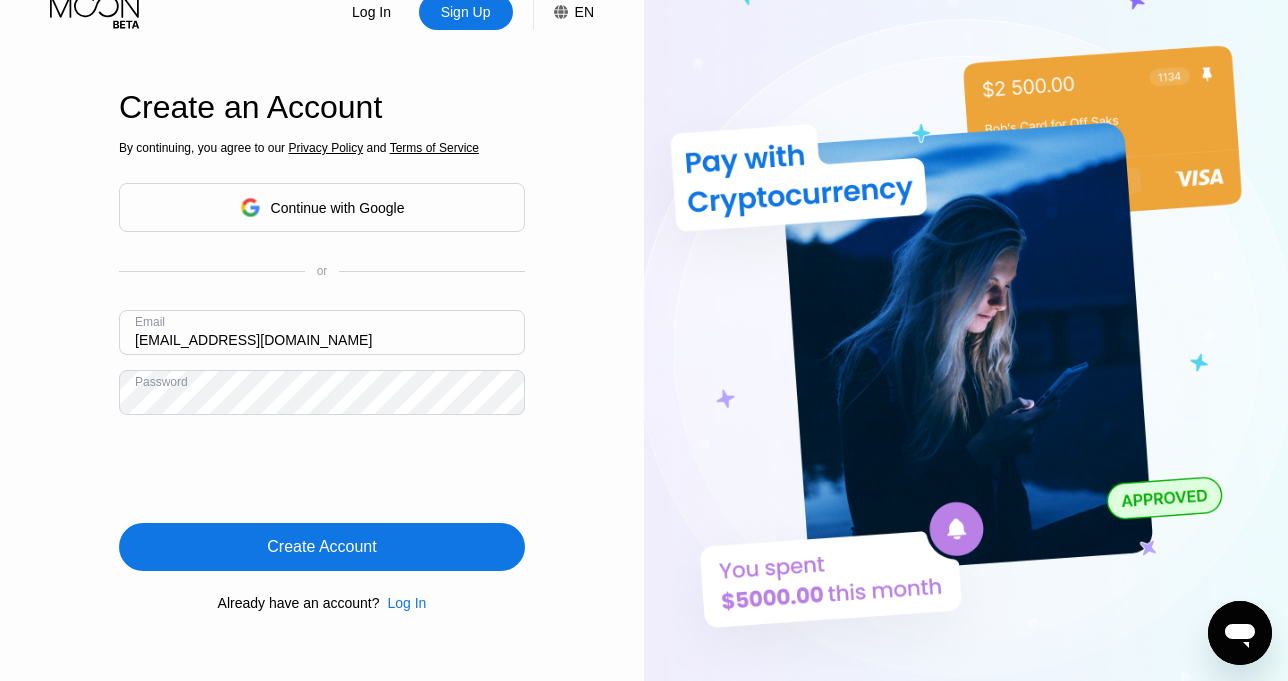 click on "Create Account" at bounding box center [322, 547] 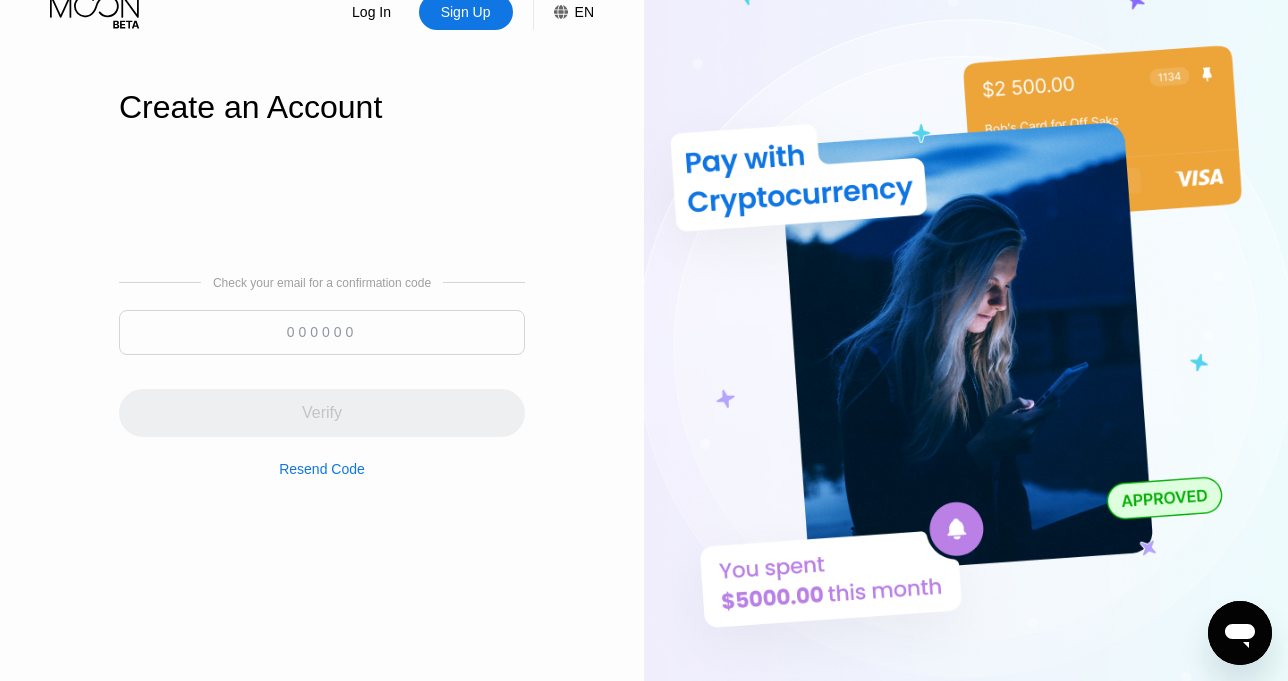 scroll, scrollTop: 0, scrollLeft: 0, axis: both 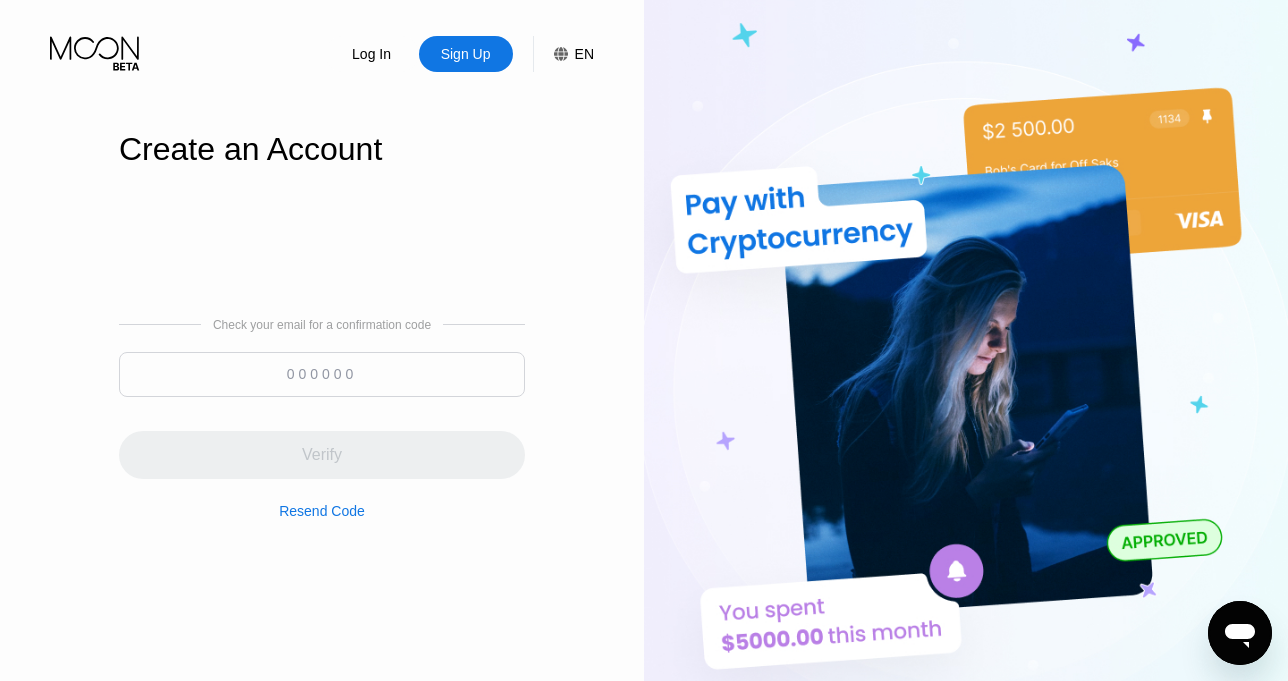 click at bounding box center [322, 374] 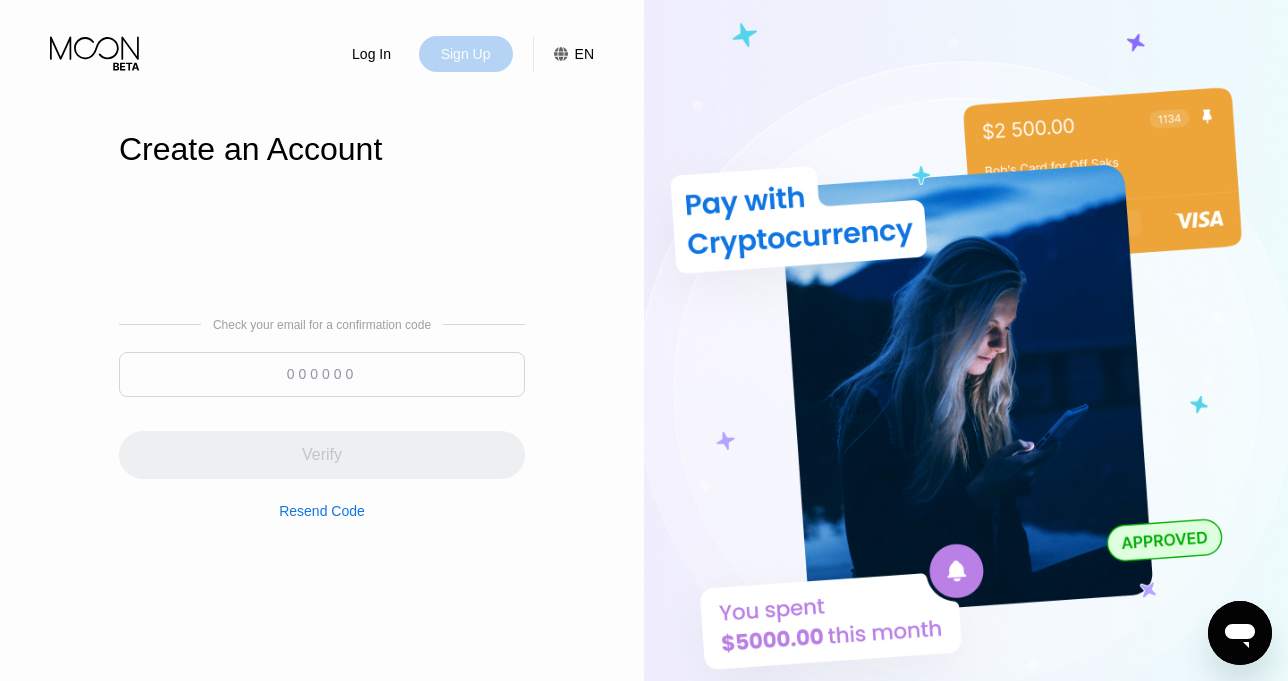 click on "Sign Up" at bounding box center [466, 54] 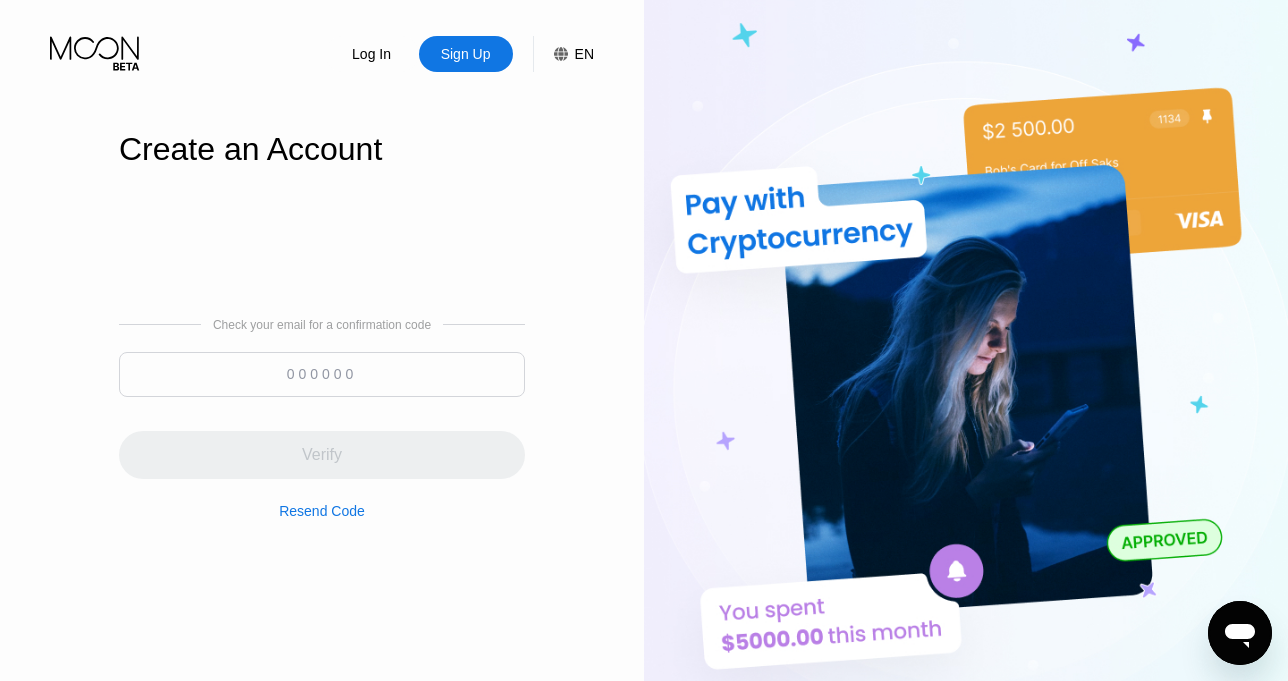click on "Log In" at bounding box center [371, 54] 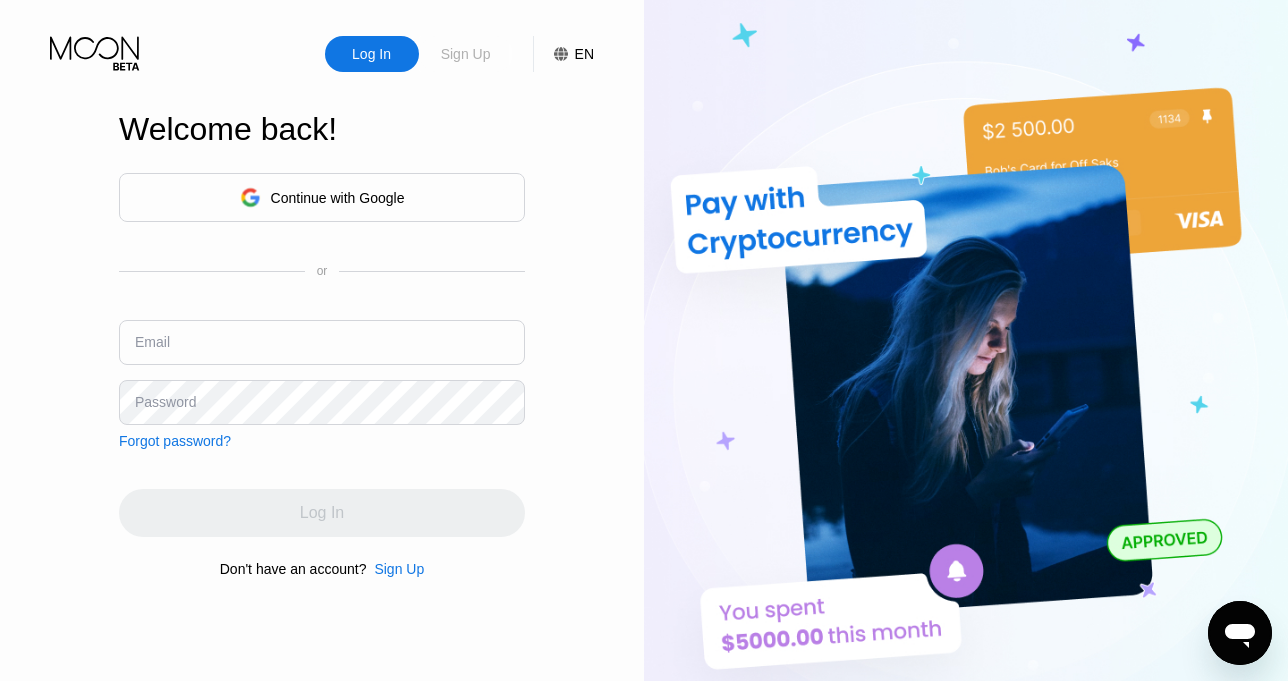 click on "Sign Up" at bounding box center [466, 54] 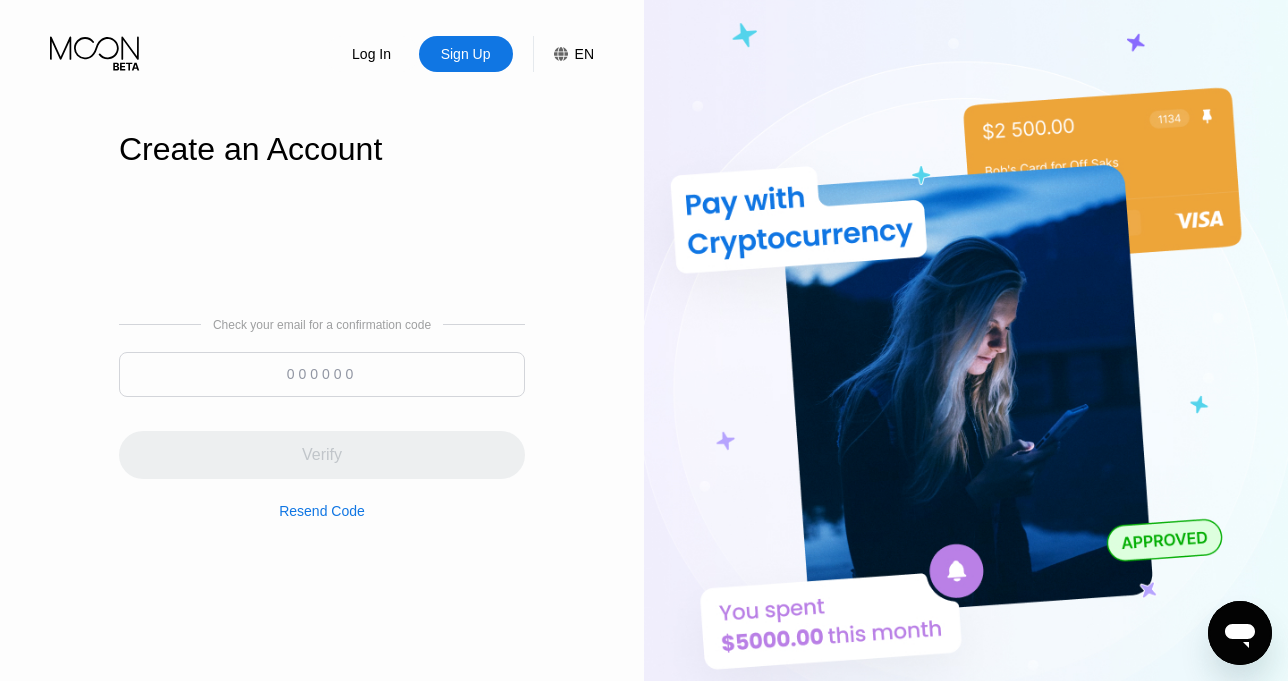 click at bounding box center [322, 374] 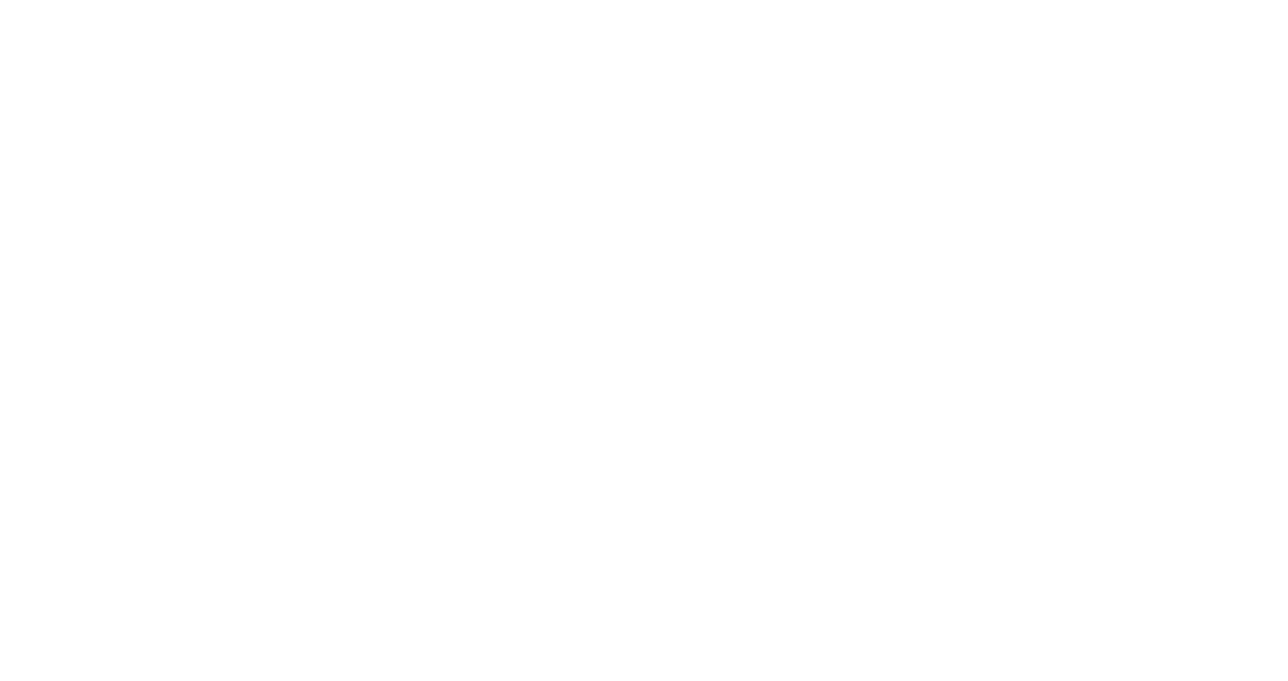 scroll, scrollTop: 0, scrollLeft: 0, axis: both 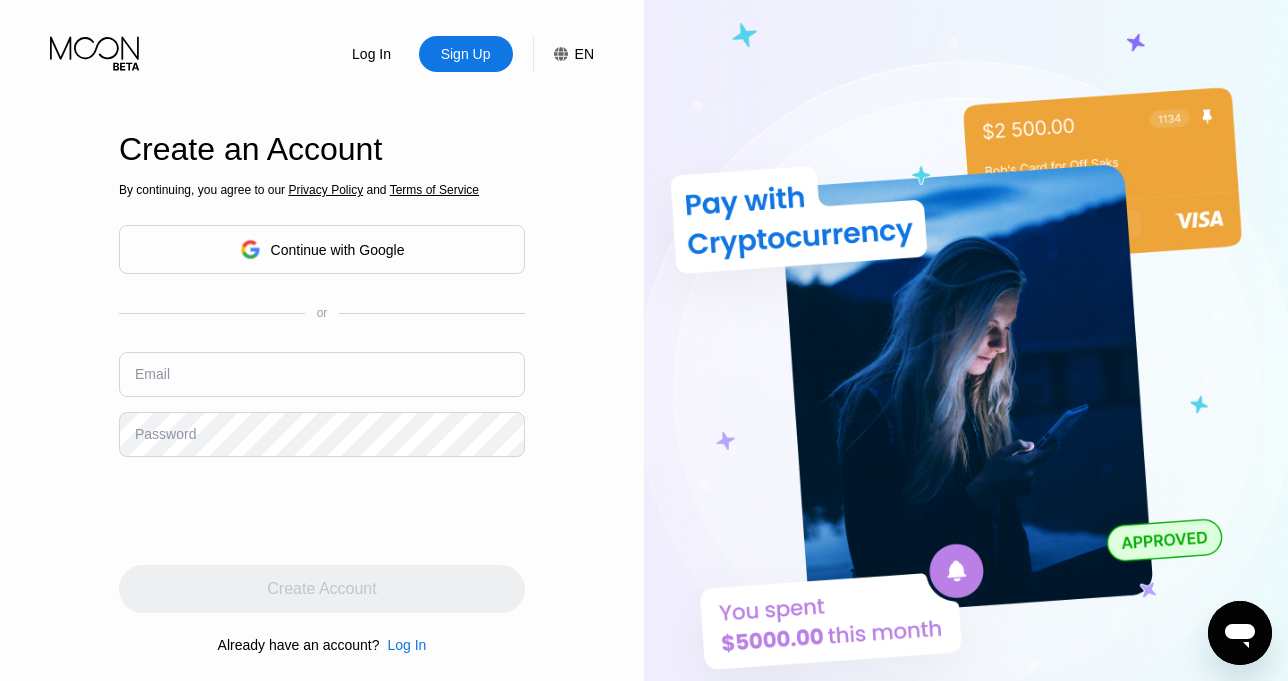 click at bounding box center (322, 374) 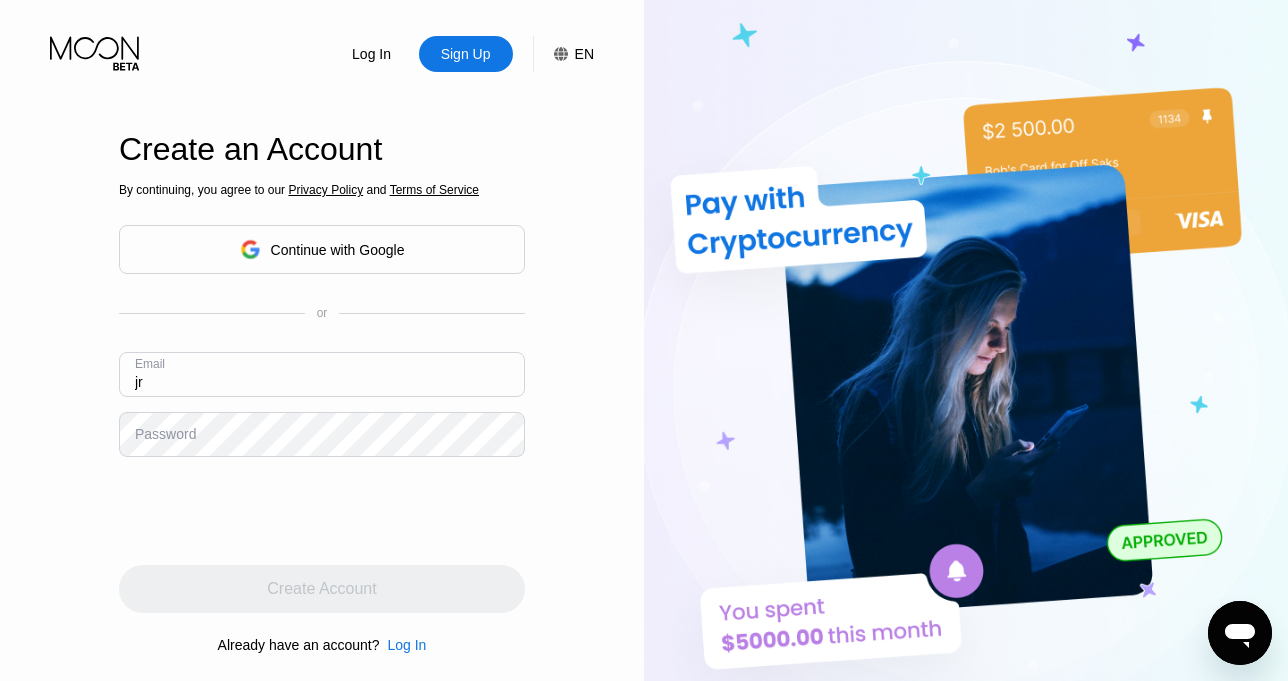 type on "[EMAIL_ADDRESS][DOMAIN_NAME]" 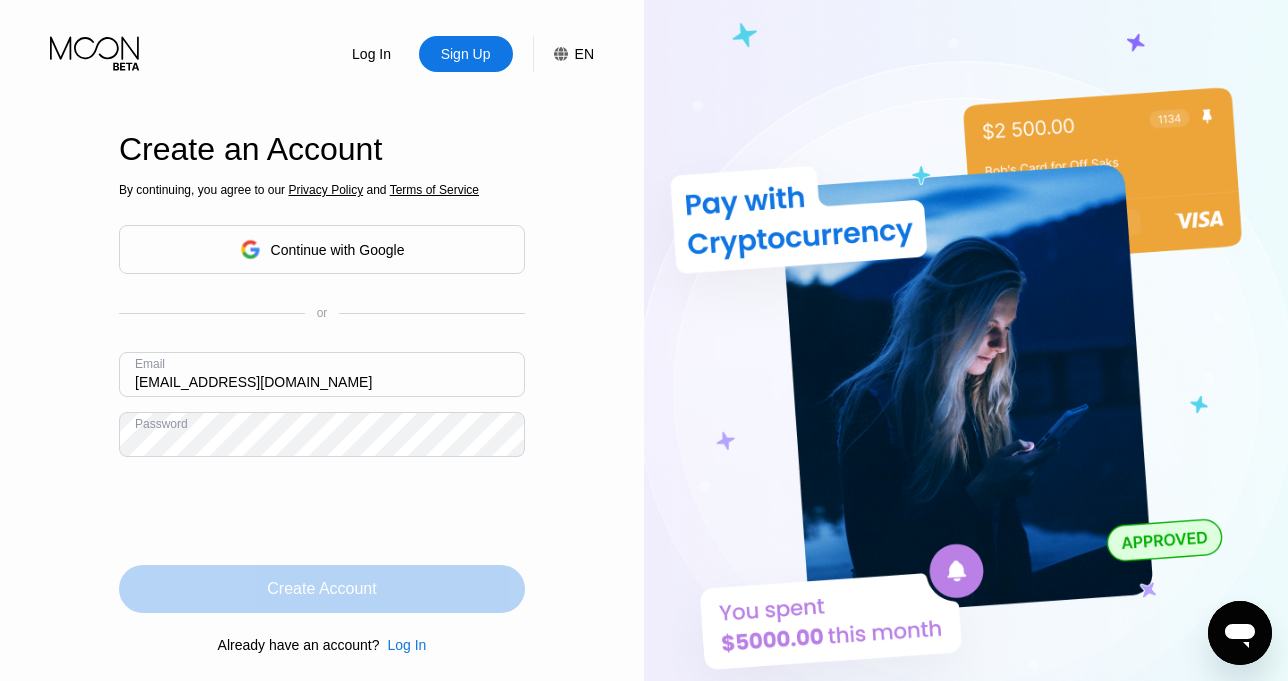 click on "Create Account" at bounding box center (322, 589) 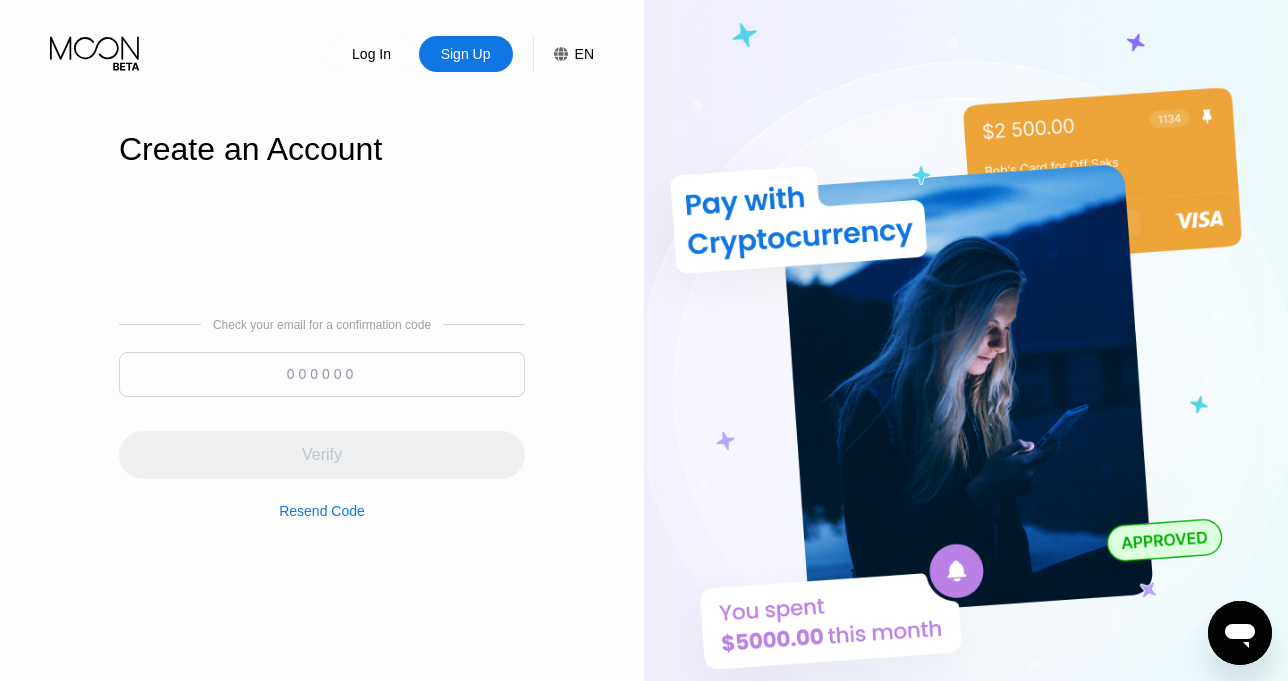 click 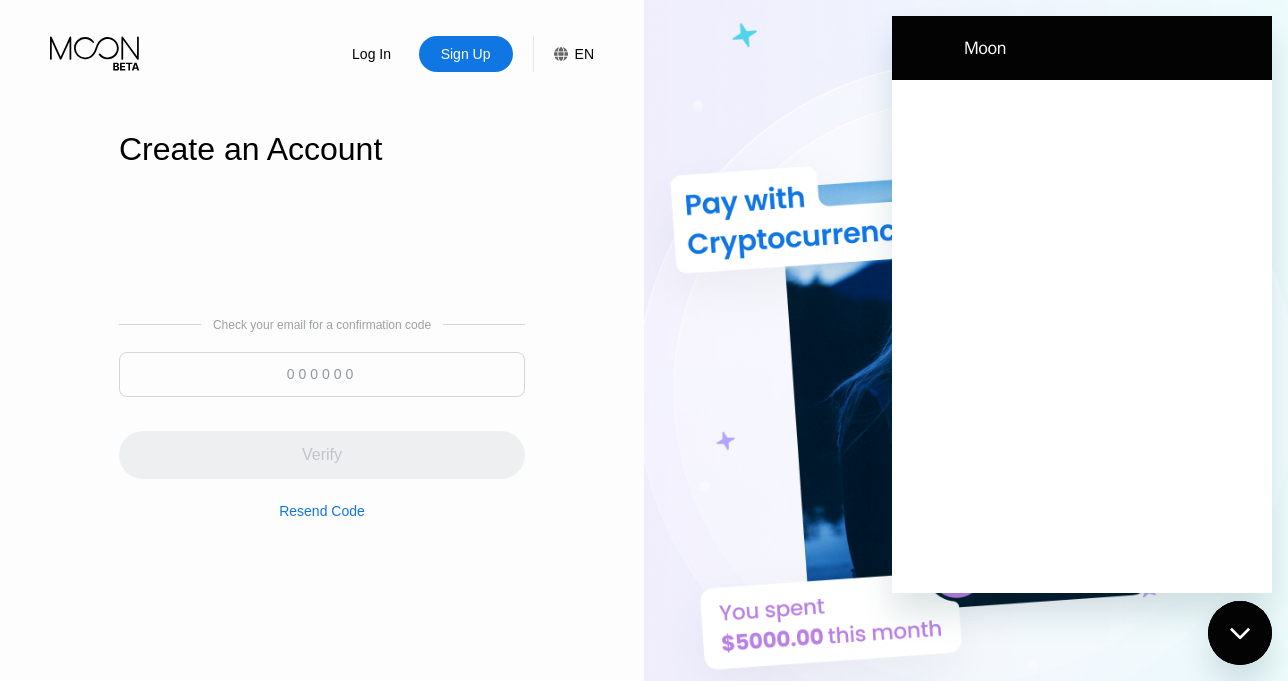 scroll, scrollTop: 0, scrollLeft: 0, axis: both 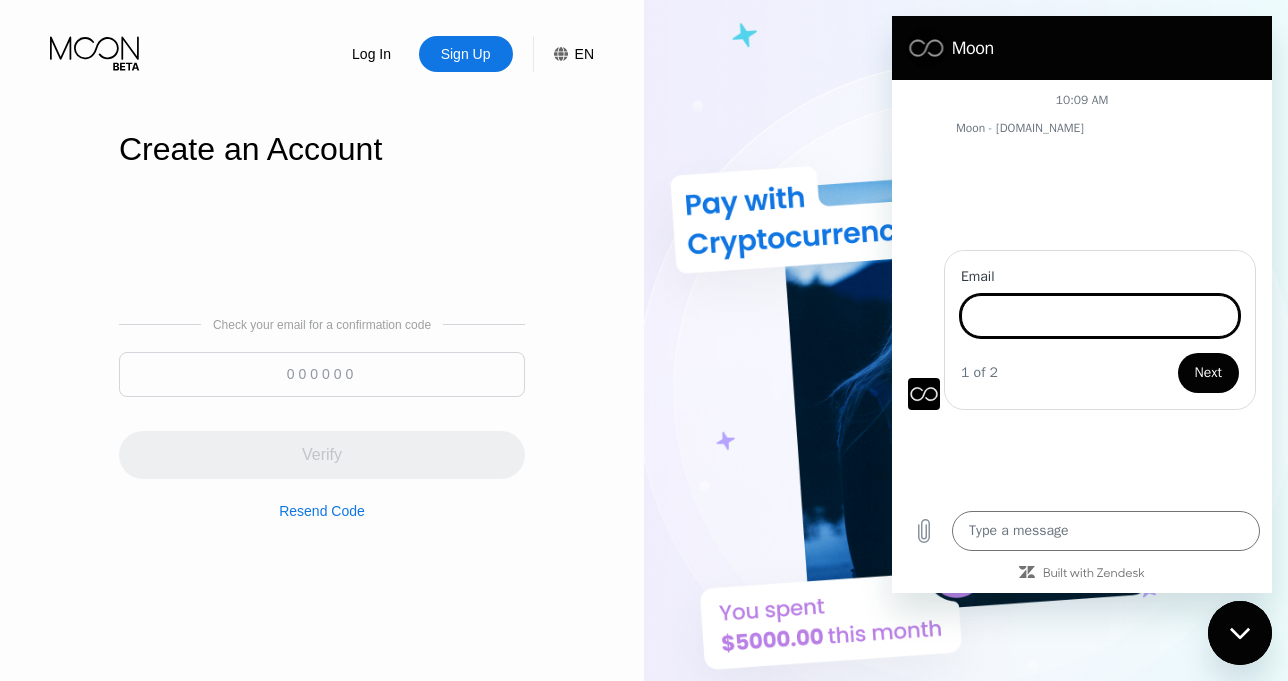 click at bounding box center (966, 374) 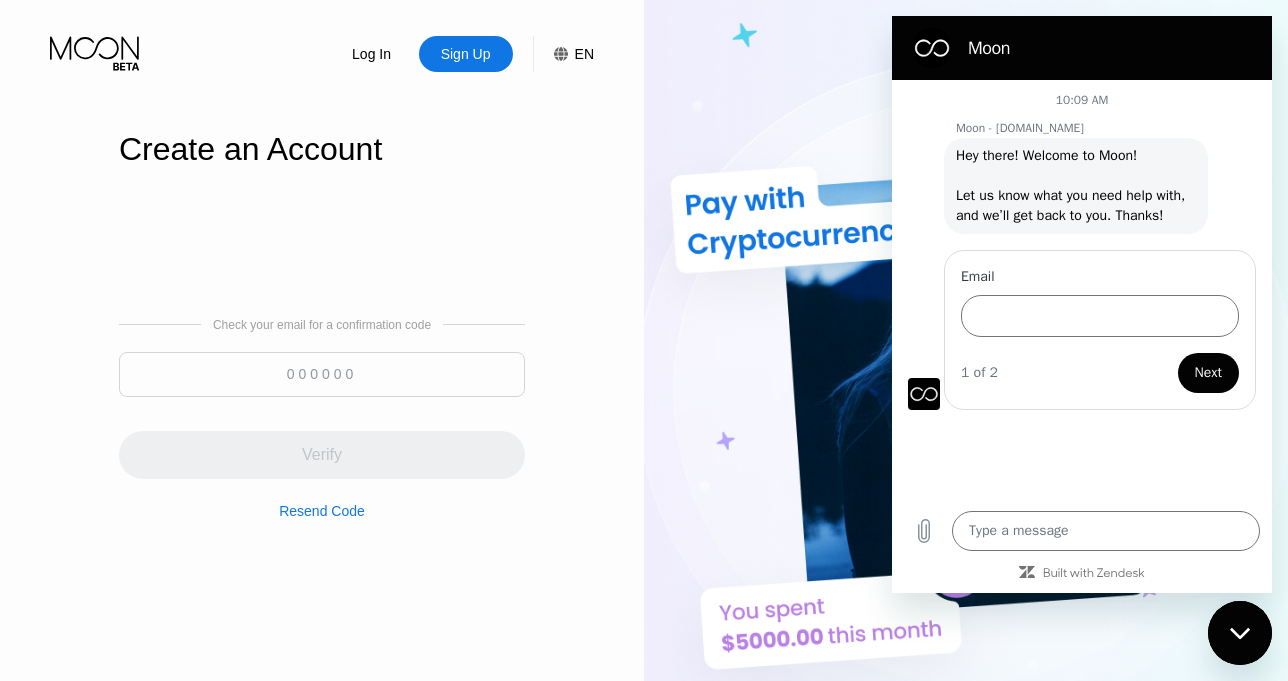 click 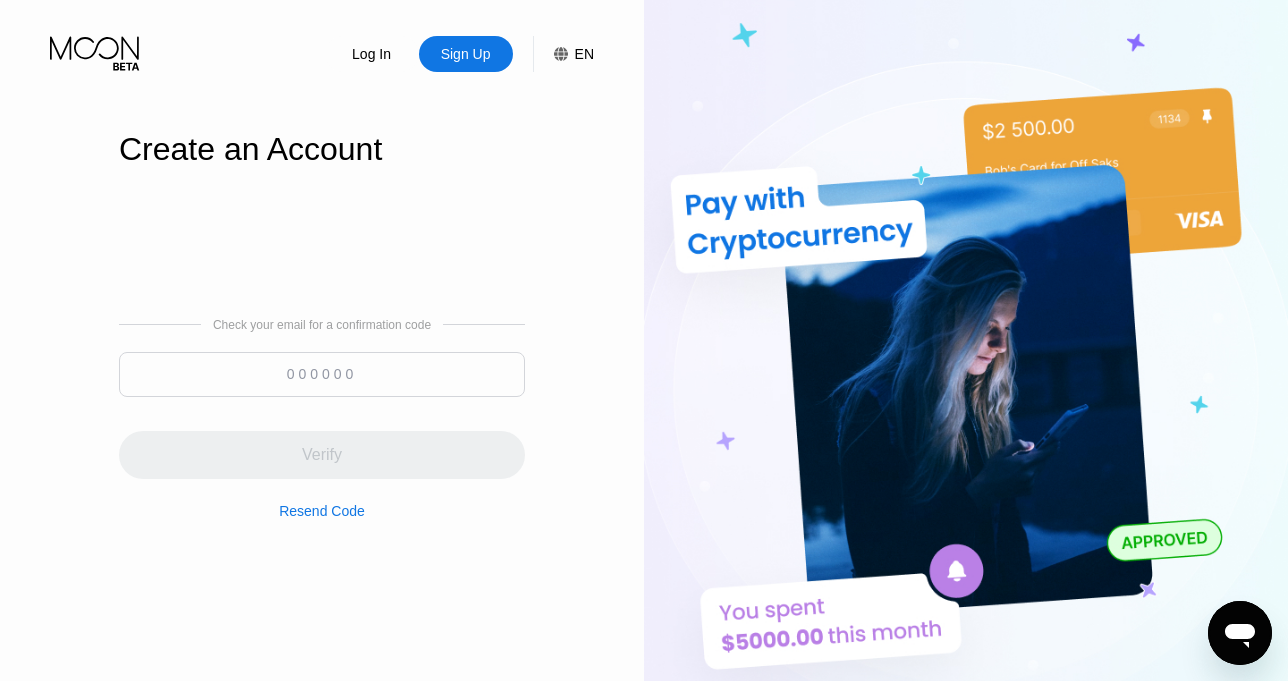 type 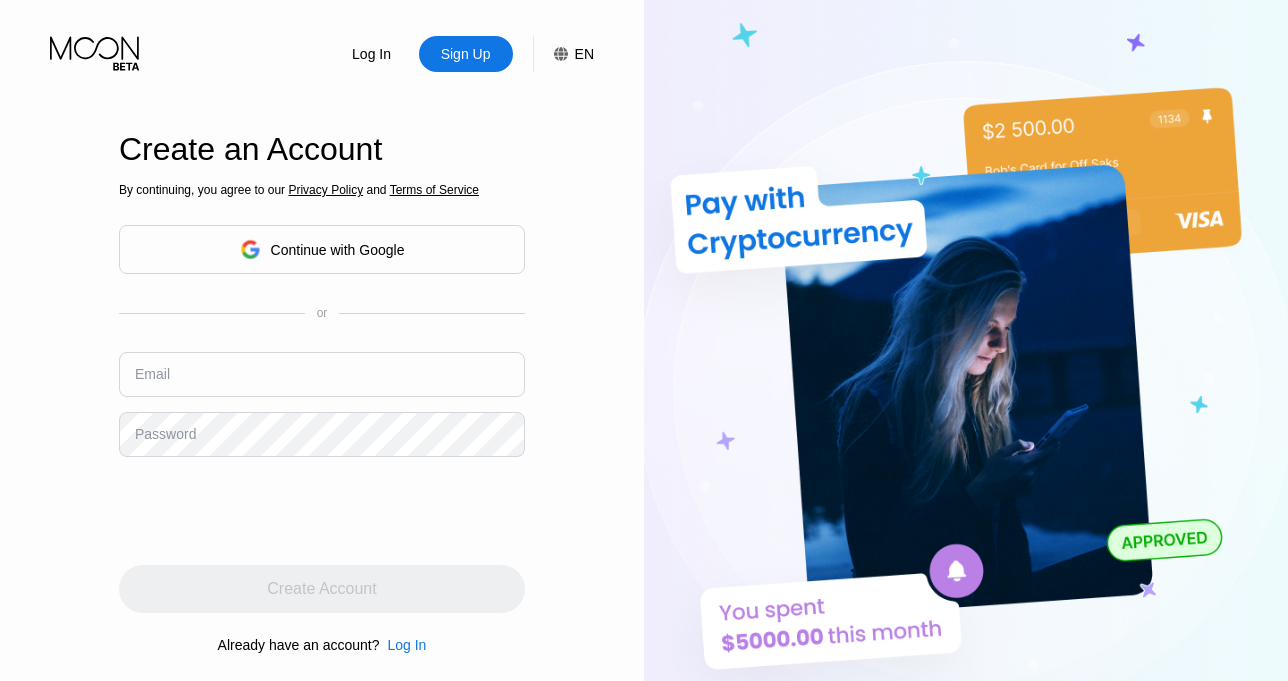 scroll, scrollTop: 0, scrollLeft: 0, axis: both 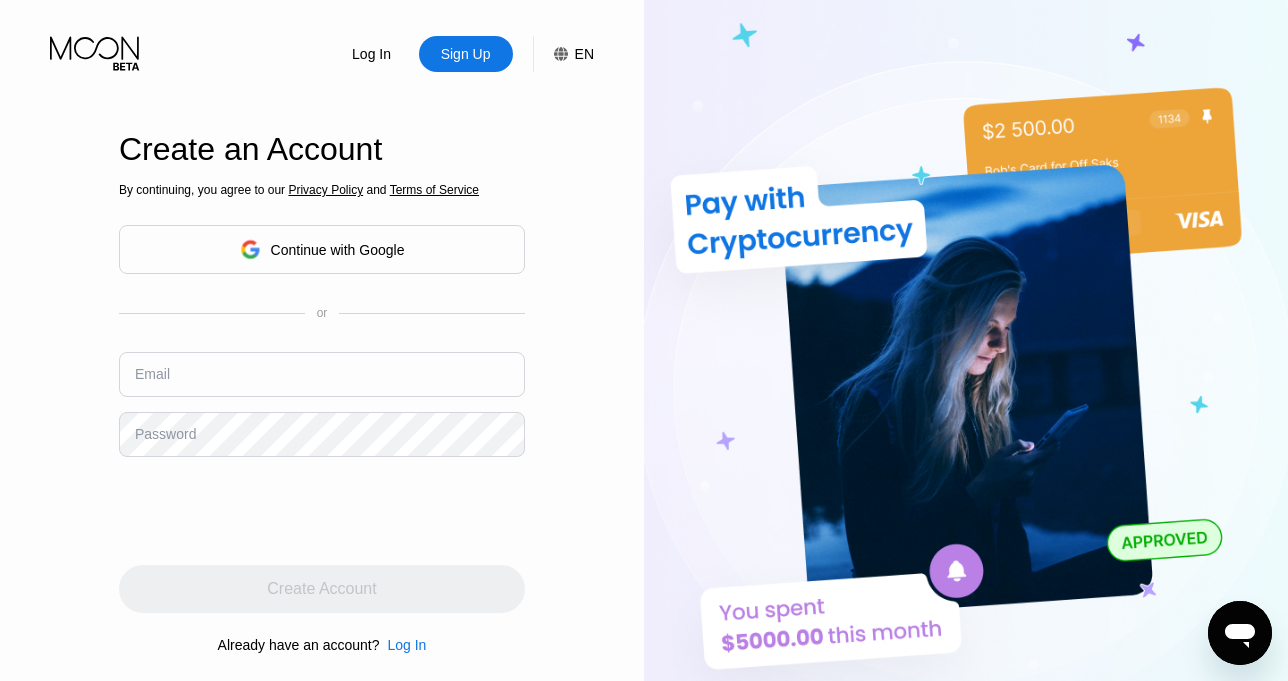 click at bounding box center [322, 374] 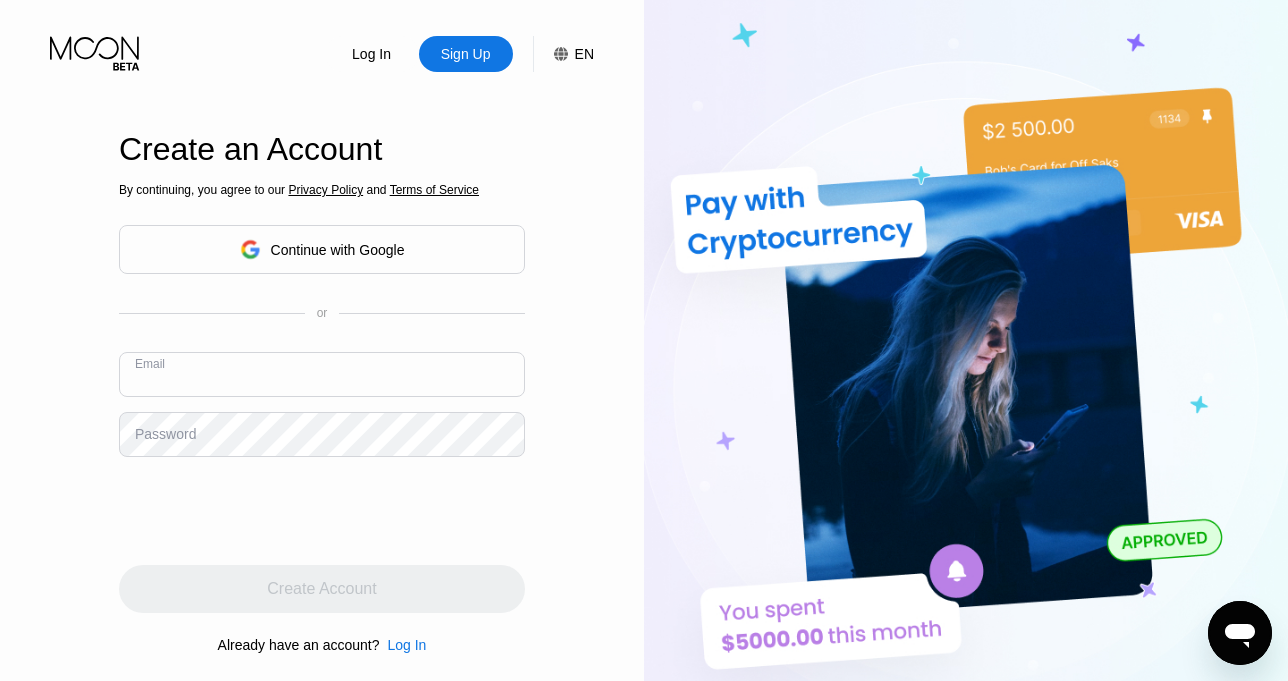 type on "[EMAIL_ADDRESS][DOMAIN_NAME]" 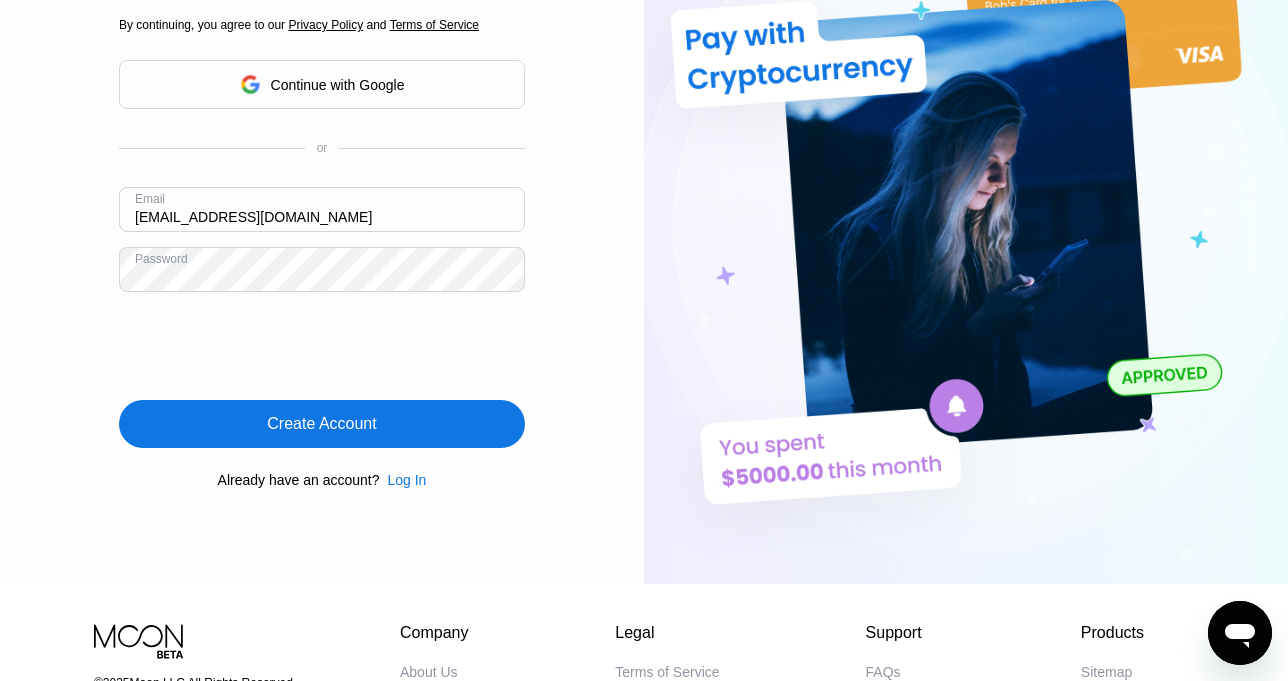scroll, scrollTop: 266, scrollLeft: 0, axis: vertical 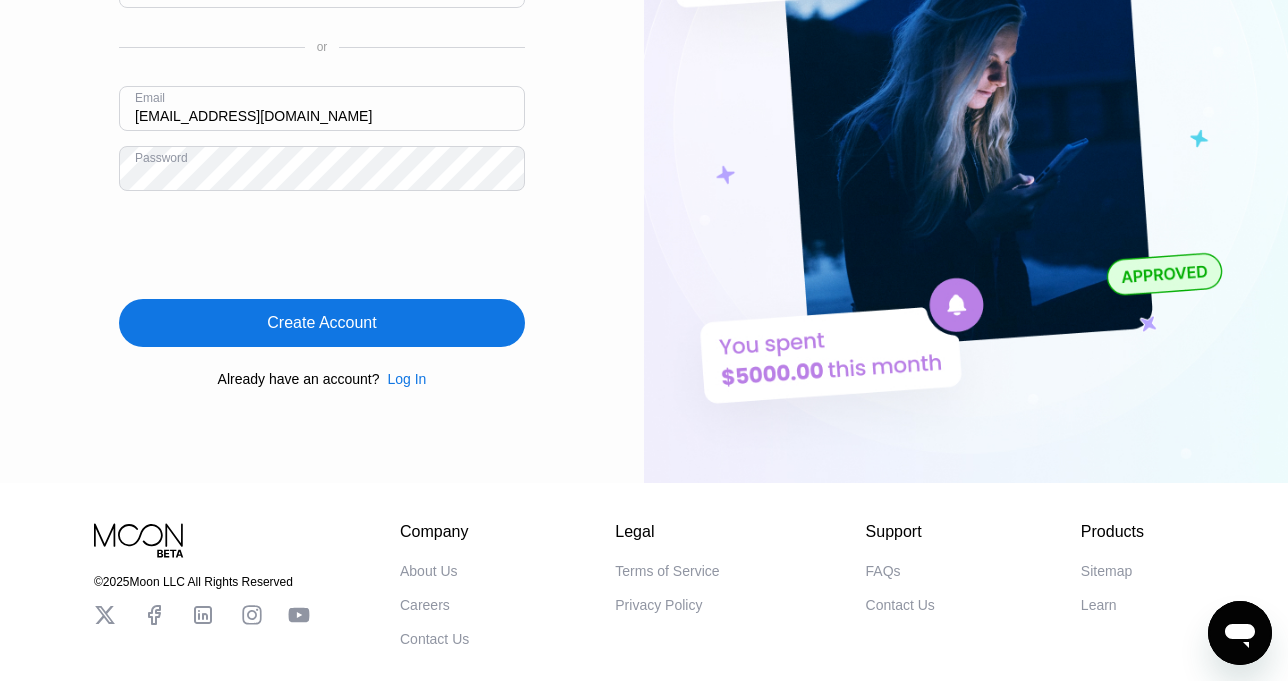 click on "Log In" at bounding box center [406, 379] 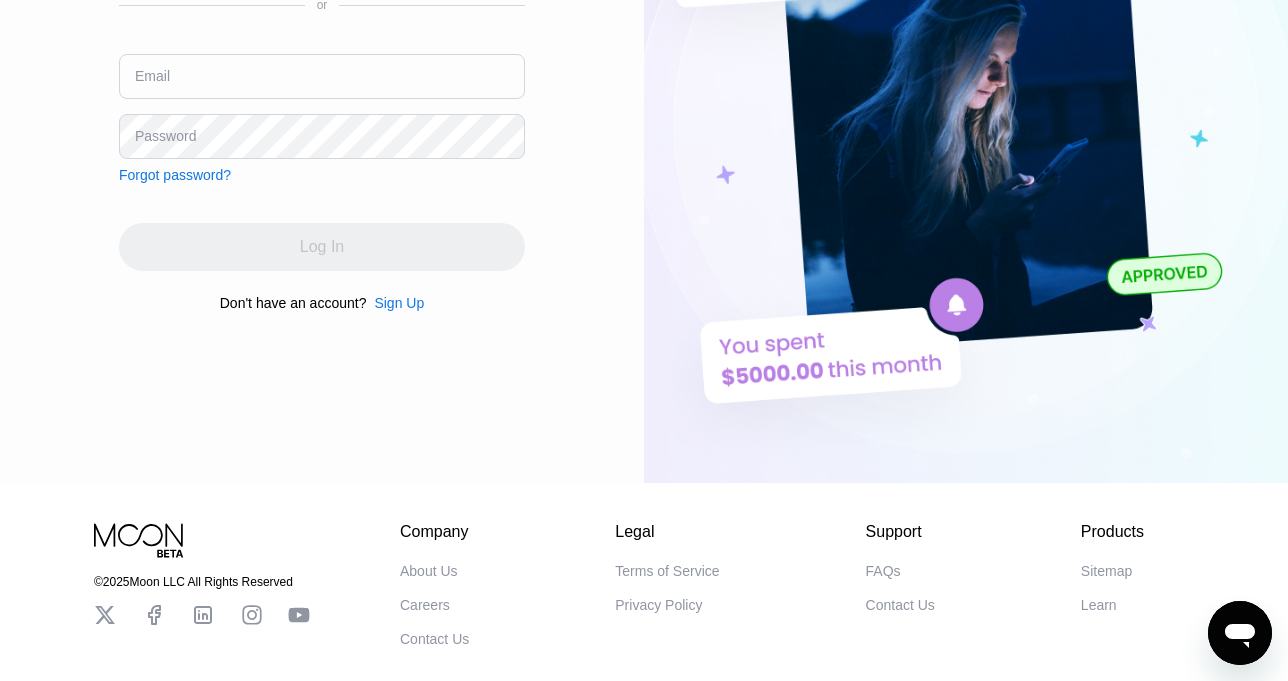 scroll, scrollTop: 0, scrollLeft: 0, axis: both 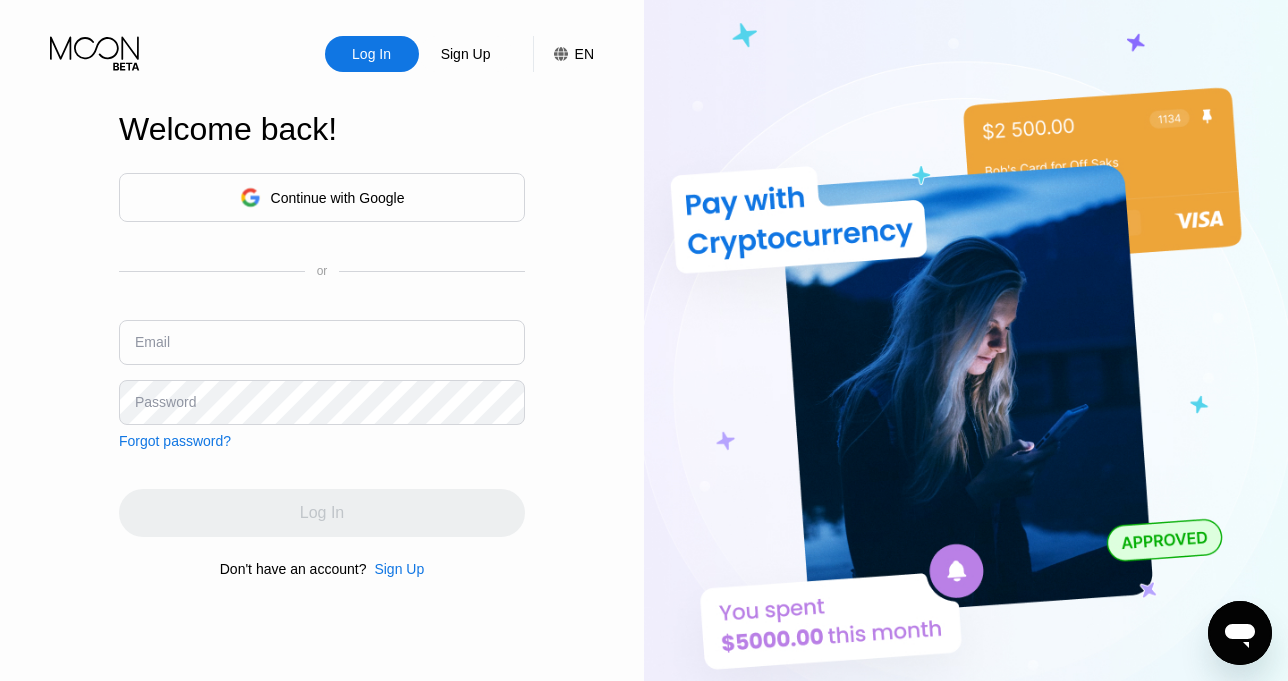 click at bounding box center [322, 342] 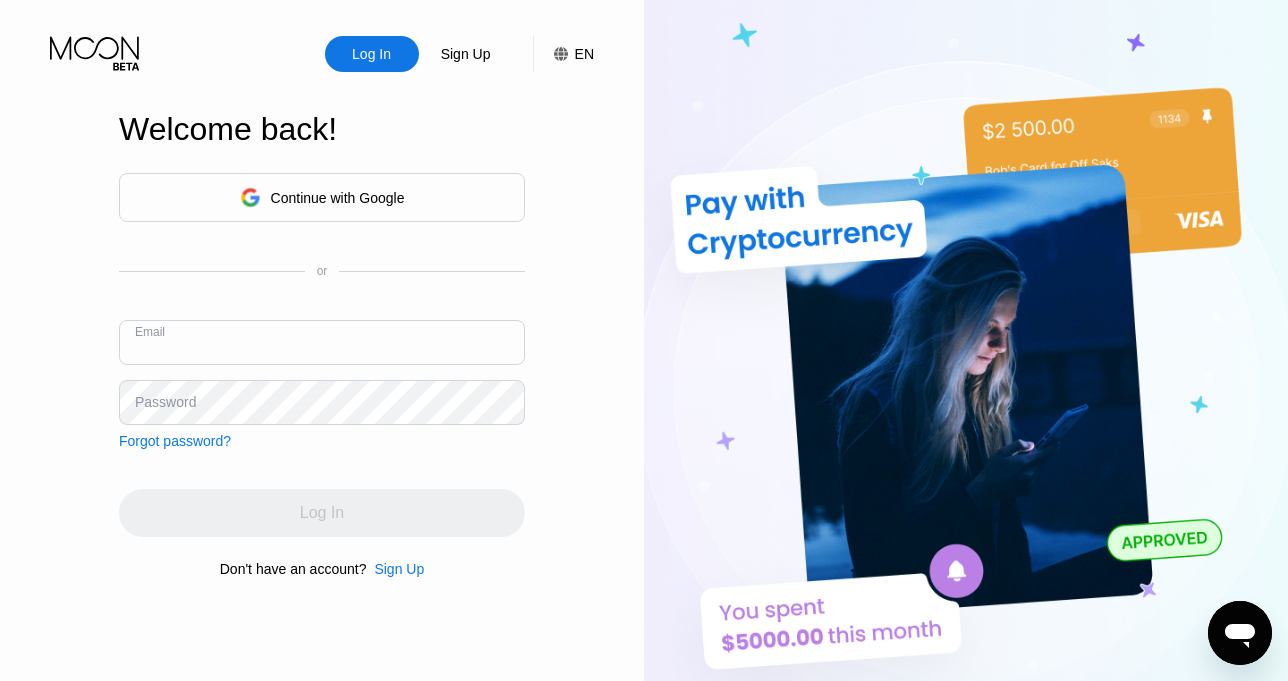 type on "jramirez12@luc.edu" 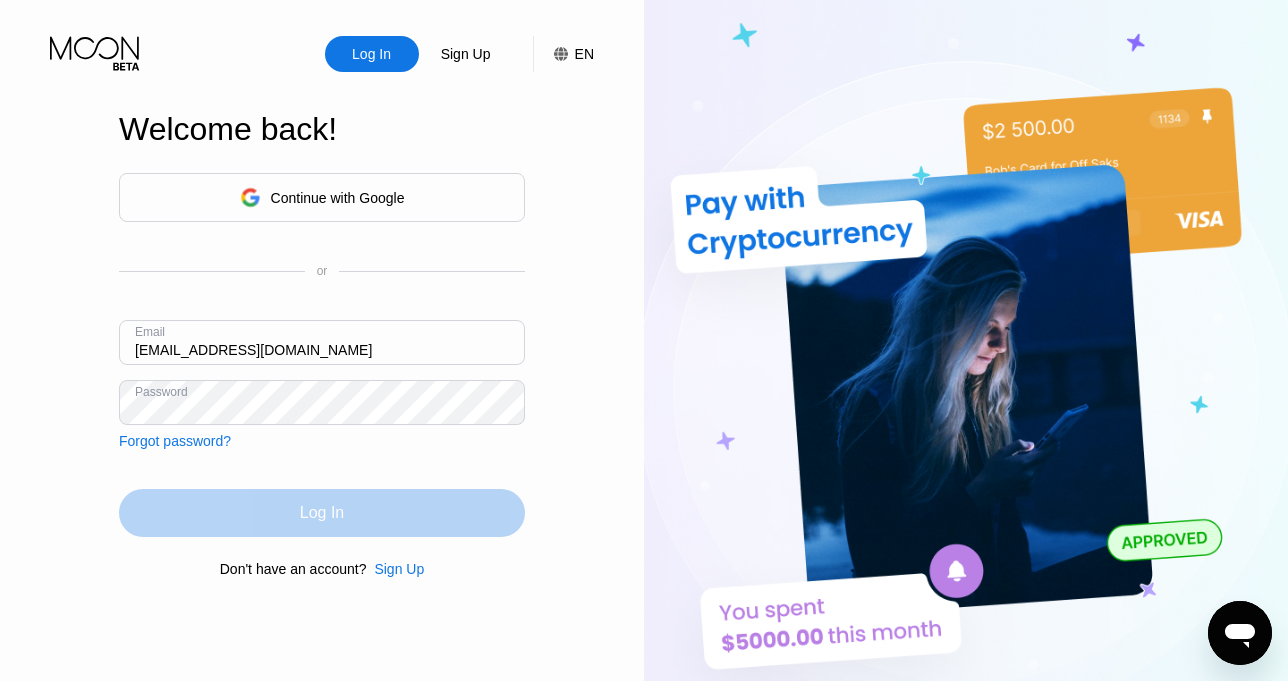click on "Log In" at bounding box center (322, 513) 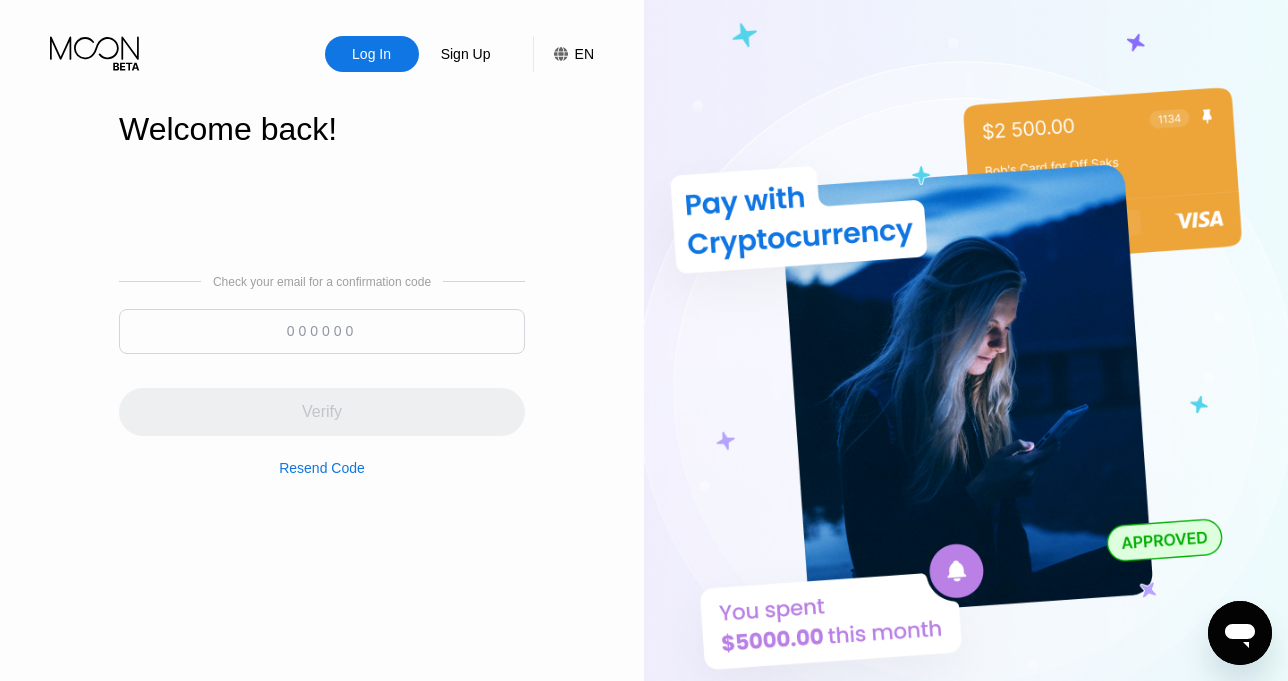 click at bounding box center [322, 331] 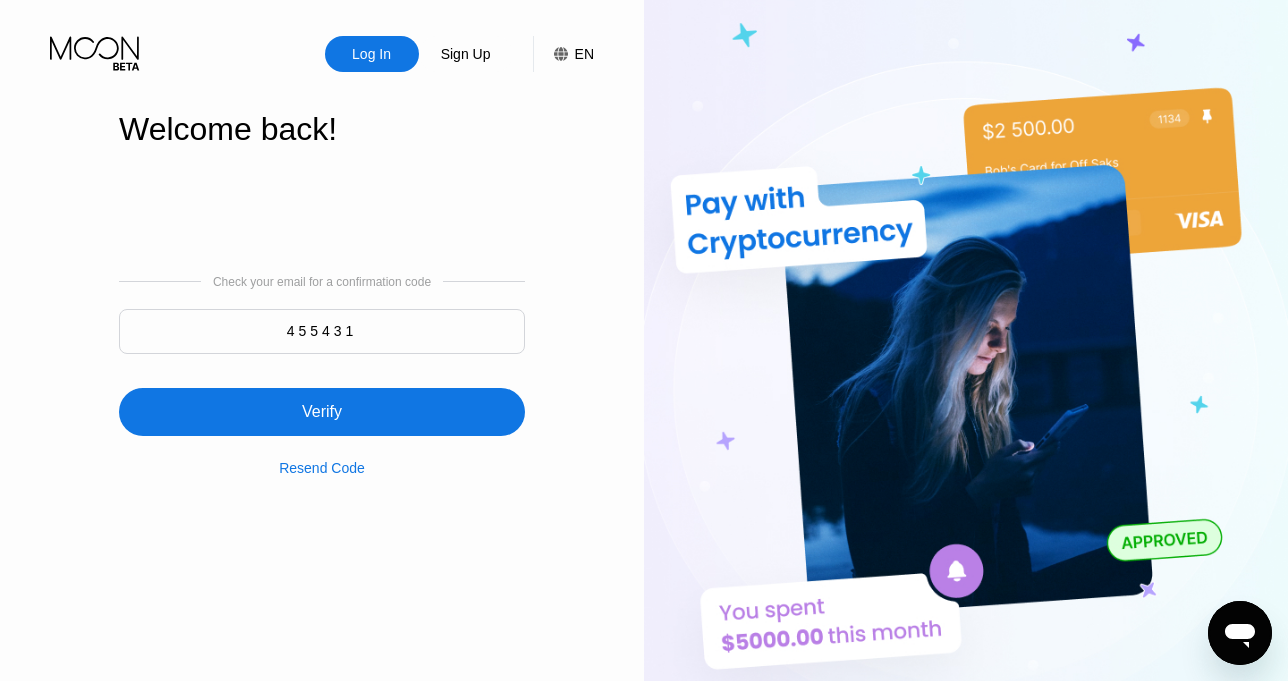 type on "455431" 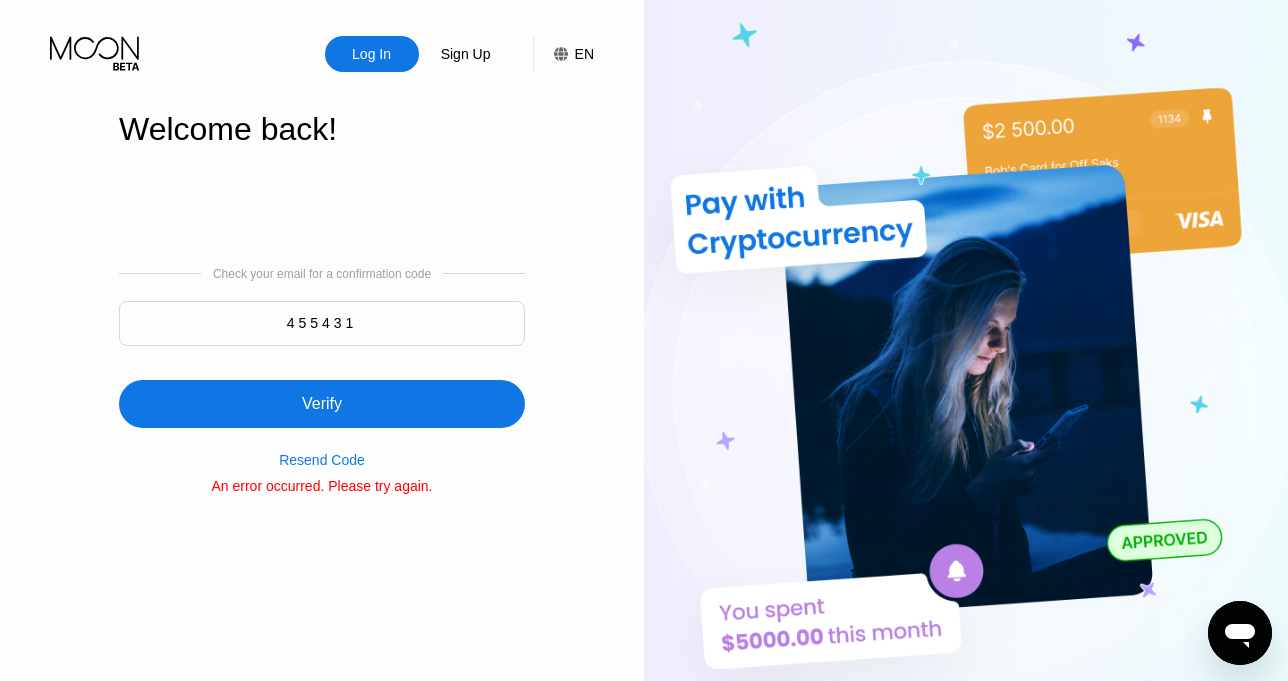 click on "Resend Code" at bounding box center [322, 460] 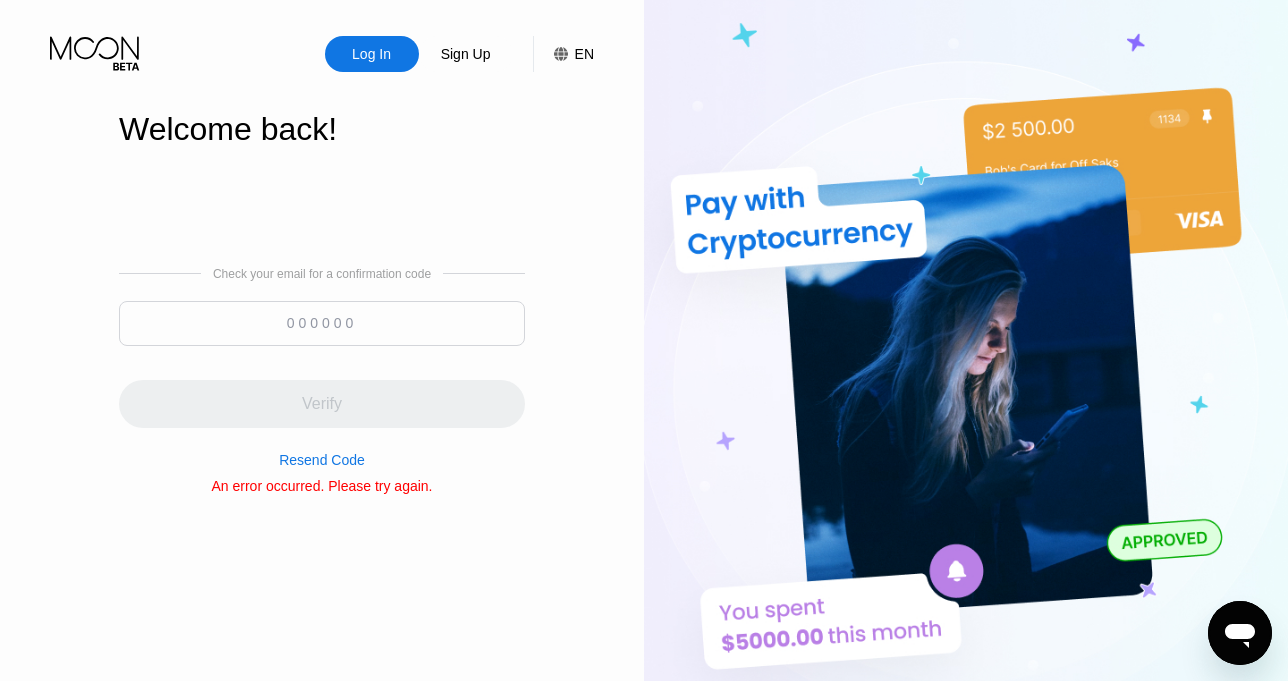 paste on "261614" 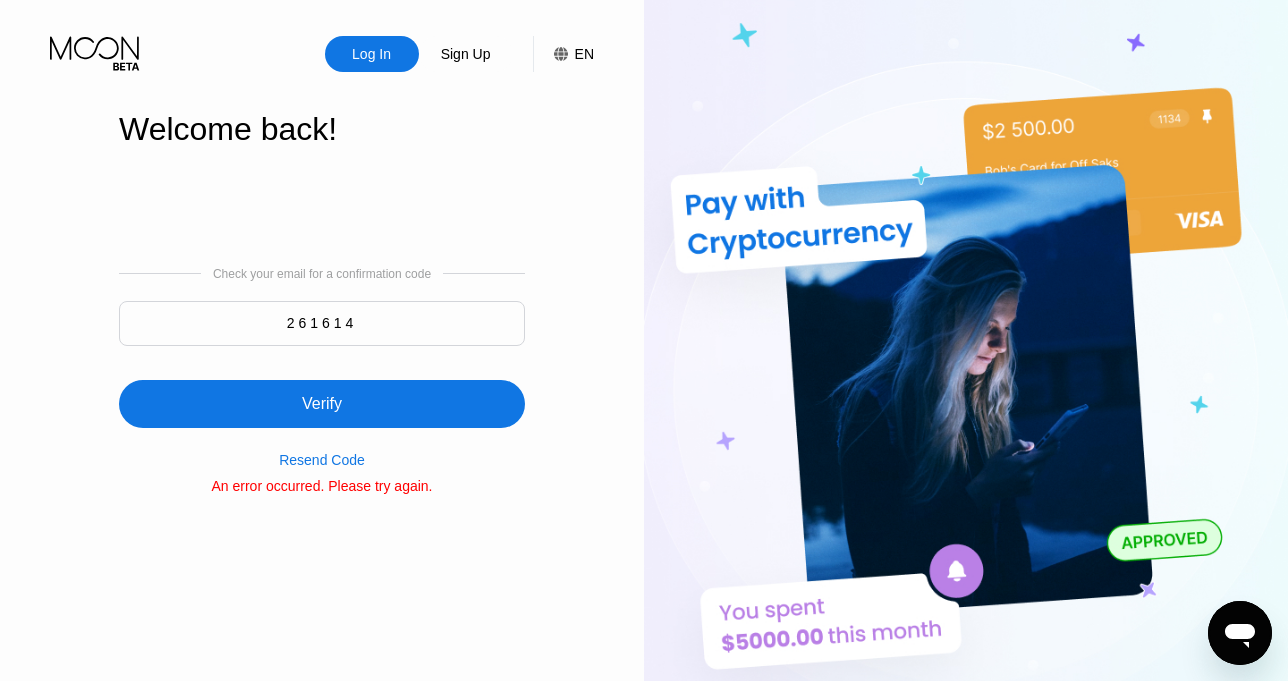 type on "261614" 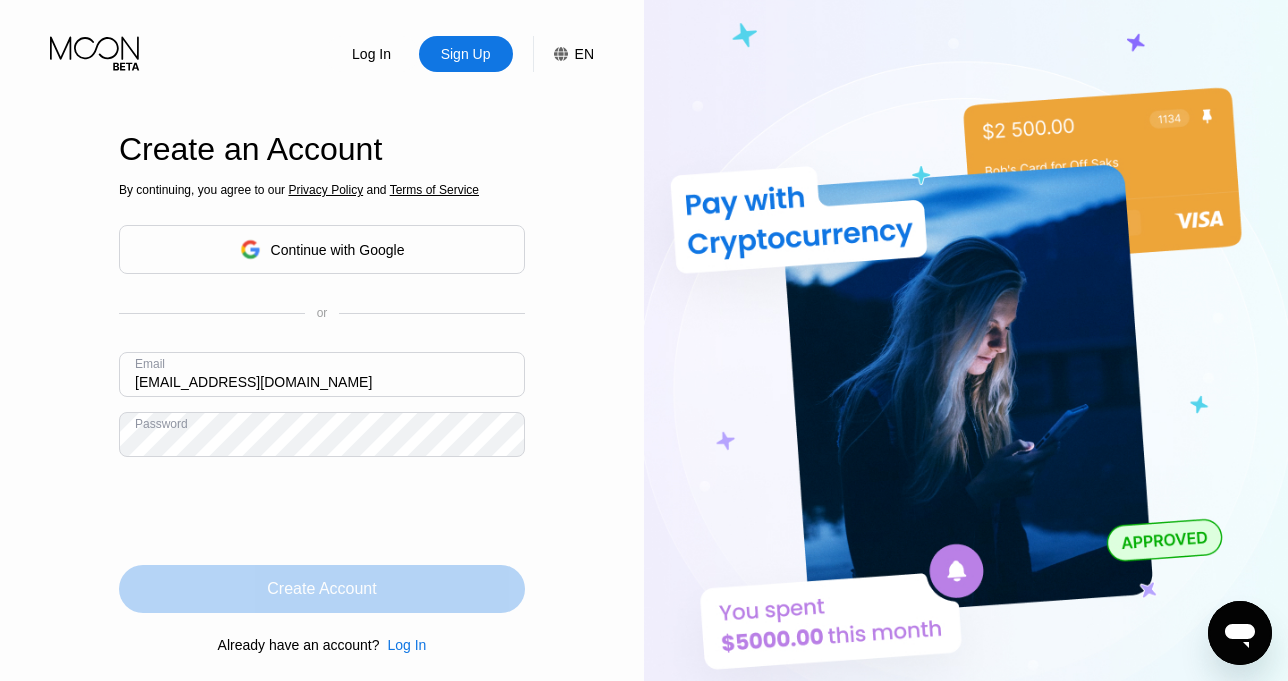 click on "Create Account" at bounding box center [321, 589] 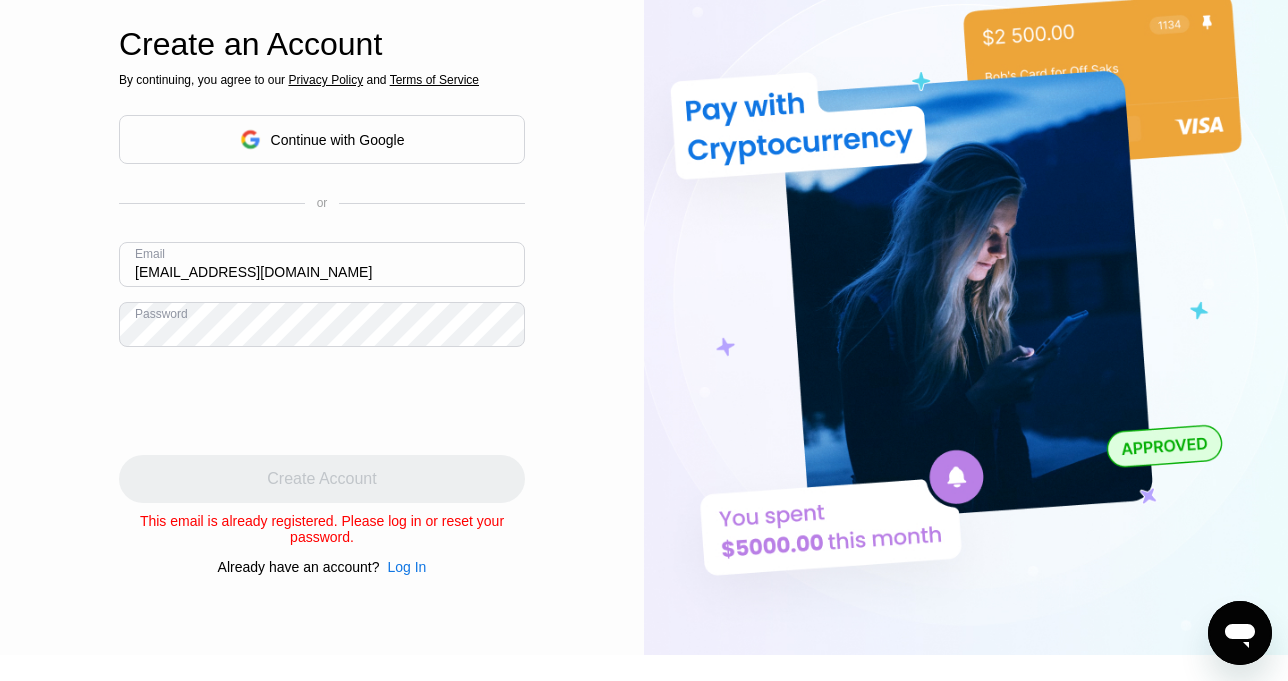 scroll, scrollTop: 105, scrollLeft: 0, axis: vertical 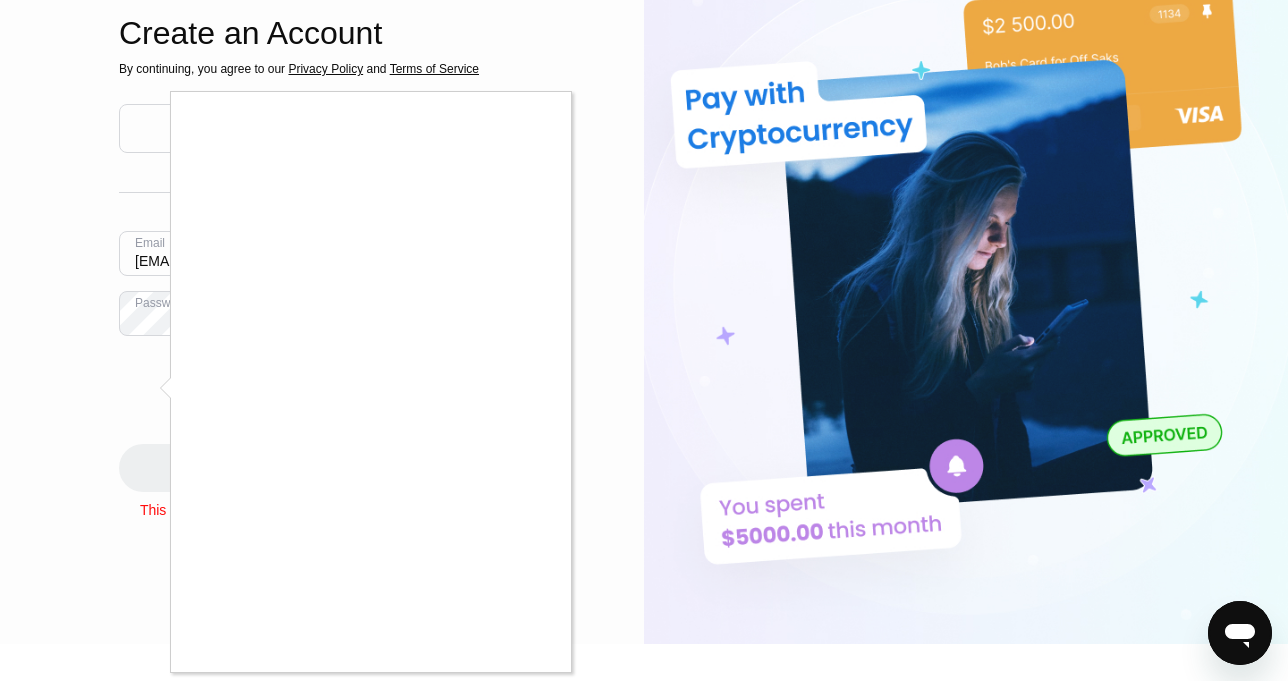 click at bounding box center (644, 340) 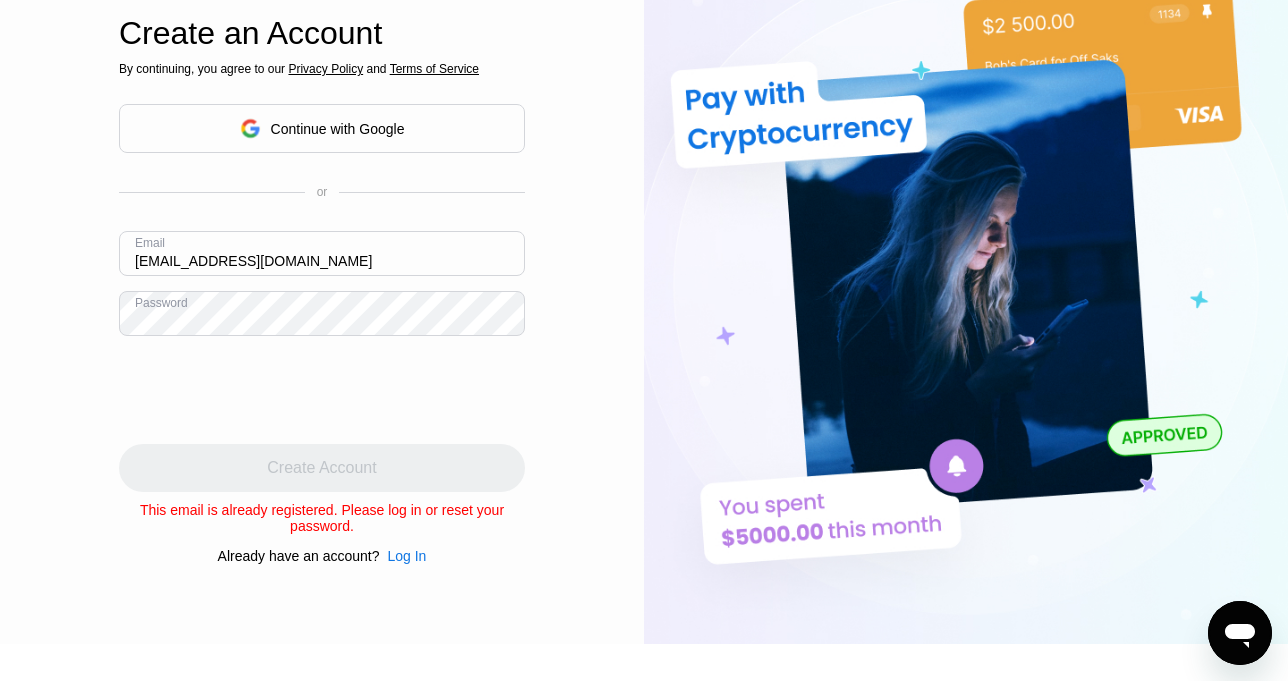 click on "Create an Account By continuing, you agree to our   Privacy Policy   and   Terms of Service Continue with Google or Email jramirez12@luc.edu Password Create Account This email is already registered. Please log in or reset your password. Already have an account? Log In" at bounding box center (322, 289) 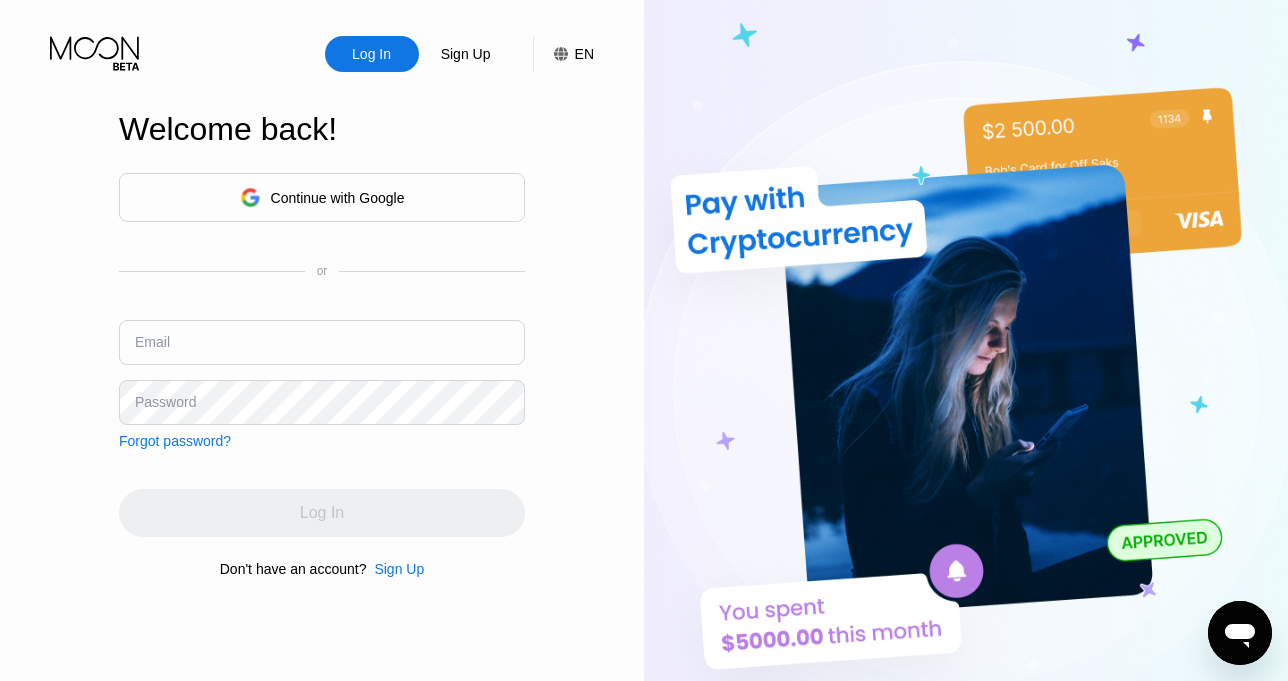click at bounding box center (322, 342) 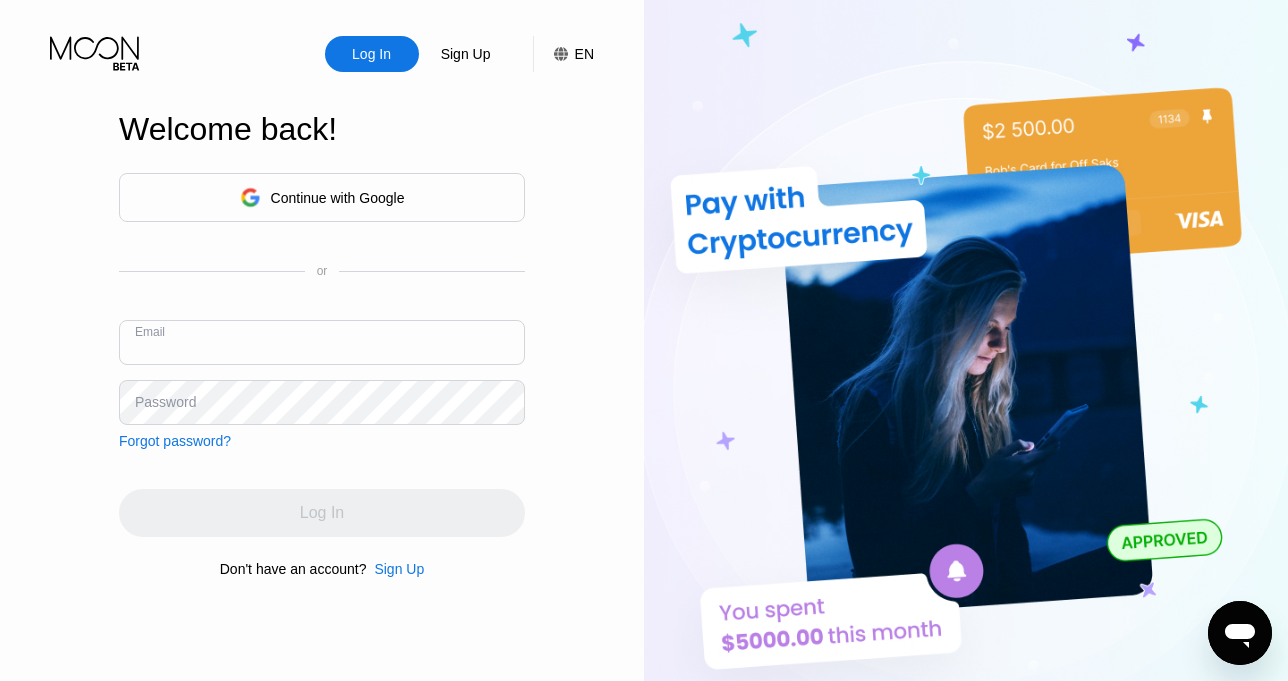 type on "jramirez12@luc.edu" 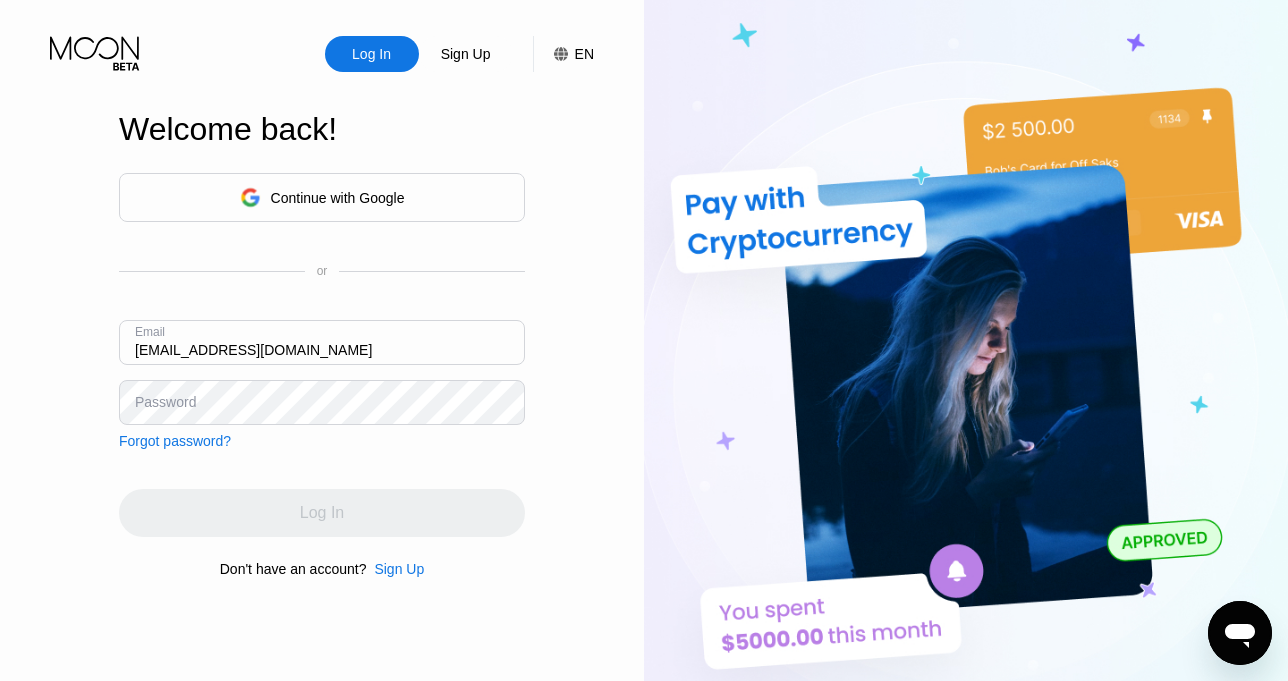 click on "jramirez12@luc.edu" at bounding box center (322, 342) 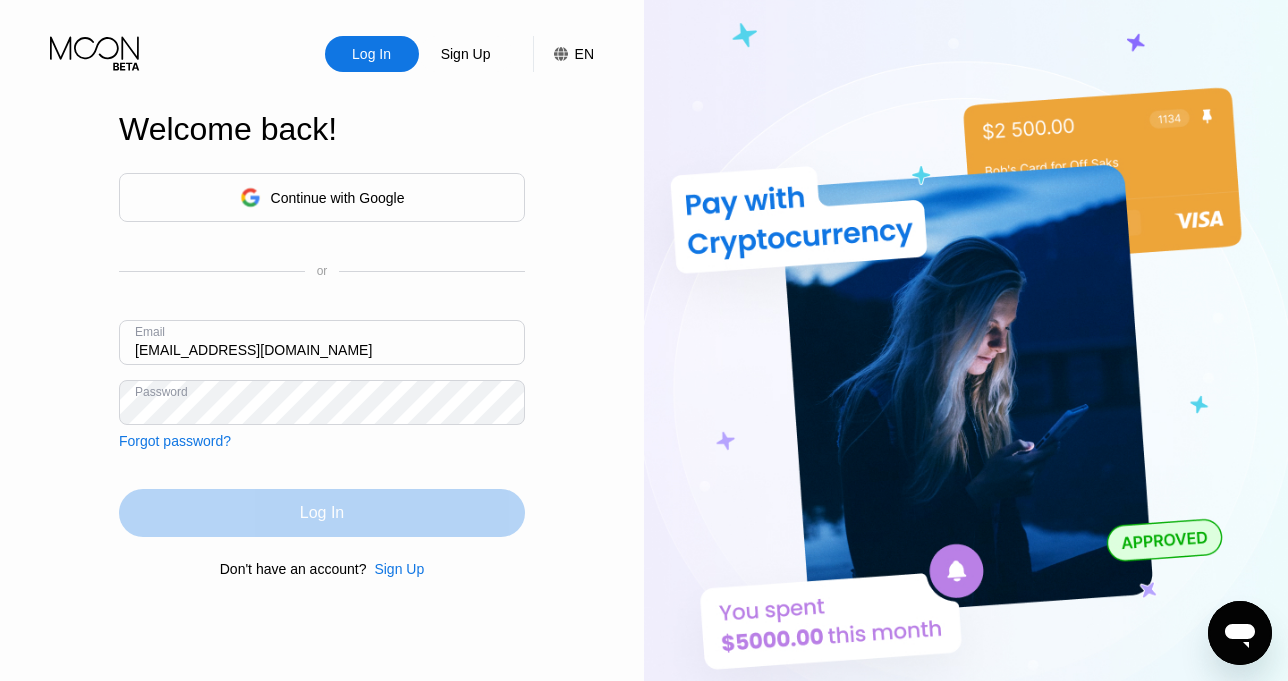 click on "Log In" at bounding box center [322, 513] 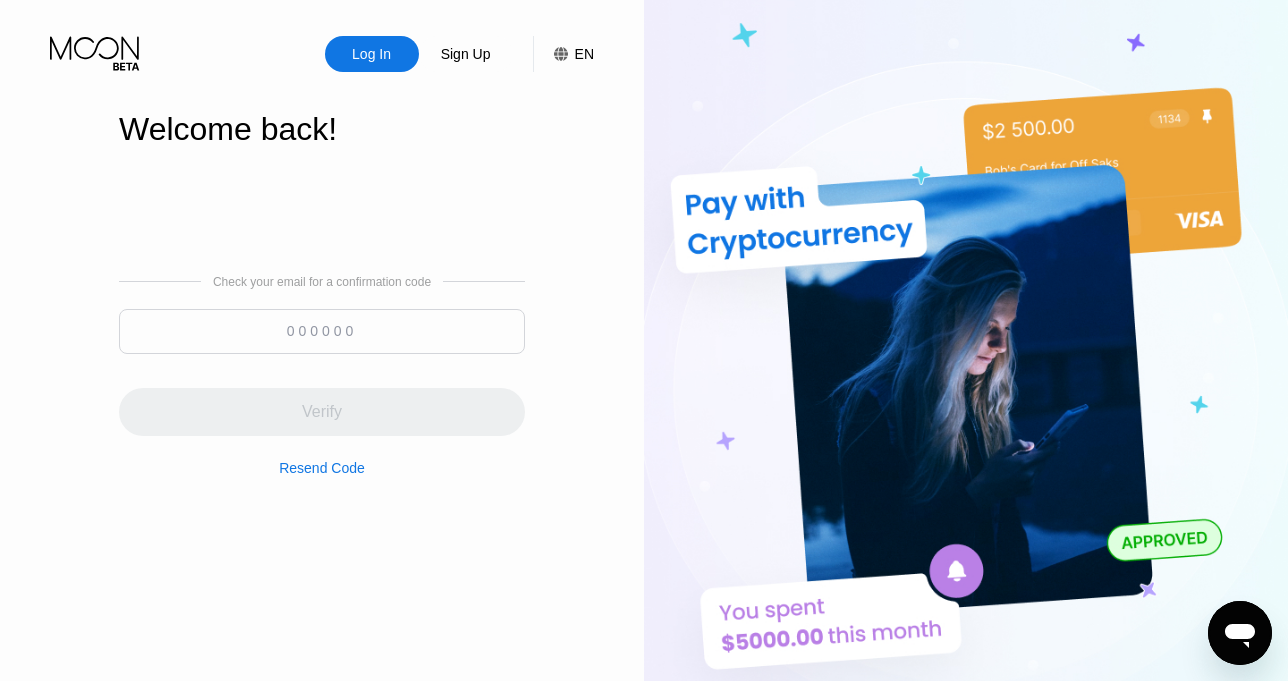click at bounding box center [322, 331] 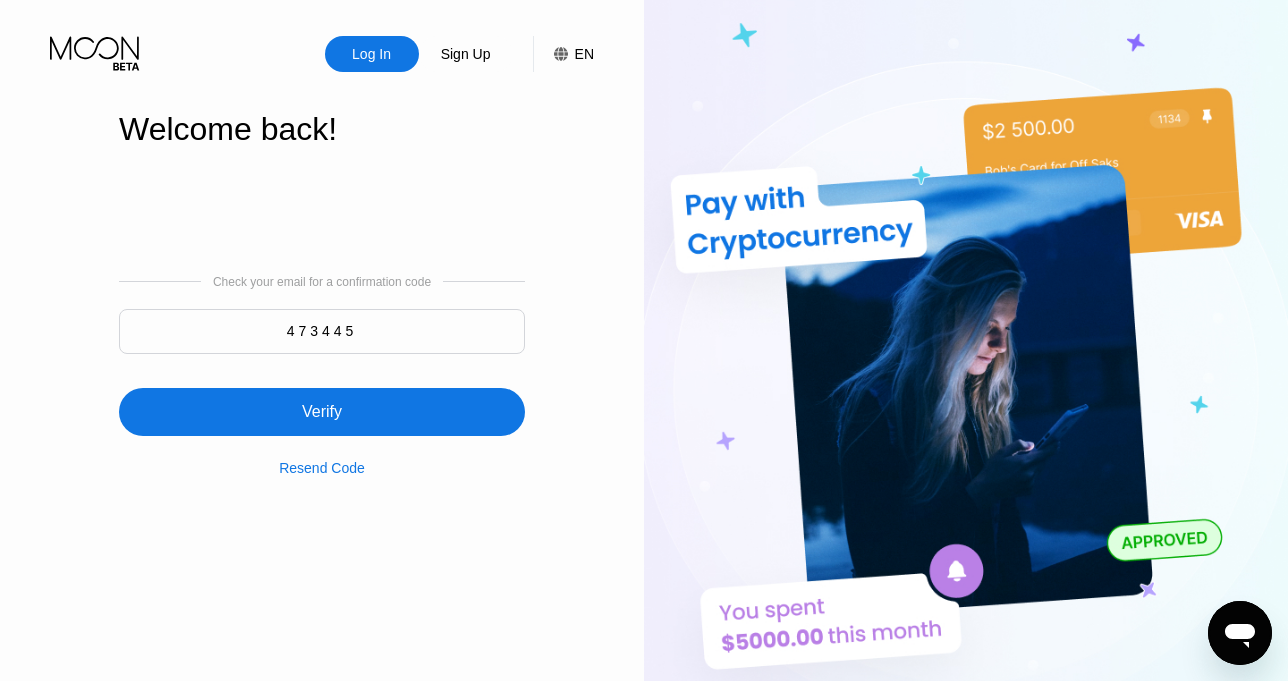 type on "473445" 